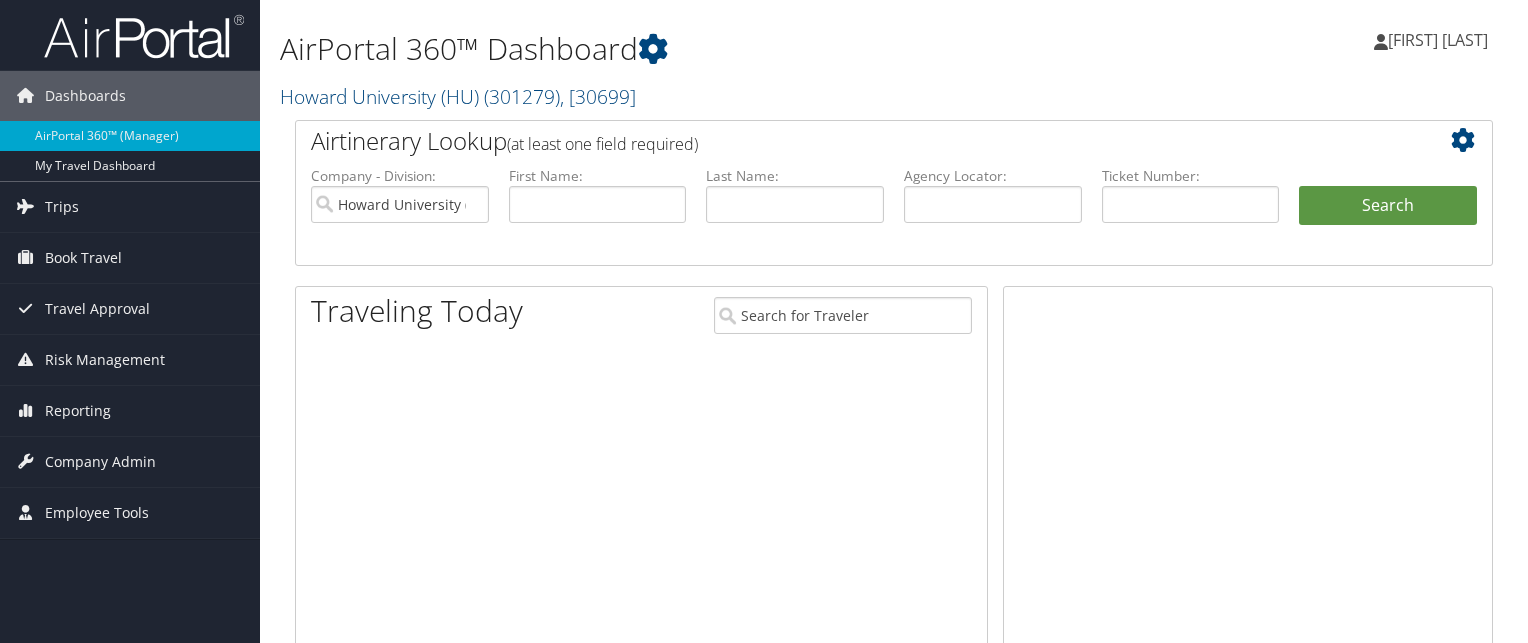 scroll, scrollTop: 0, scrollLeft: 0, axis: both 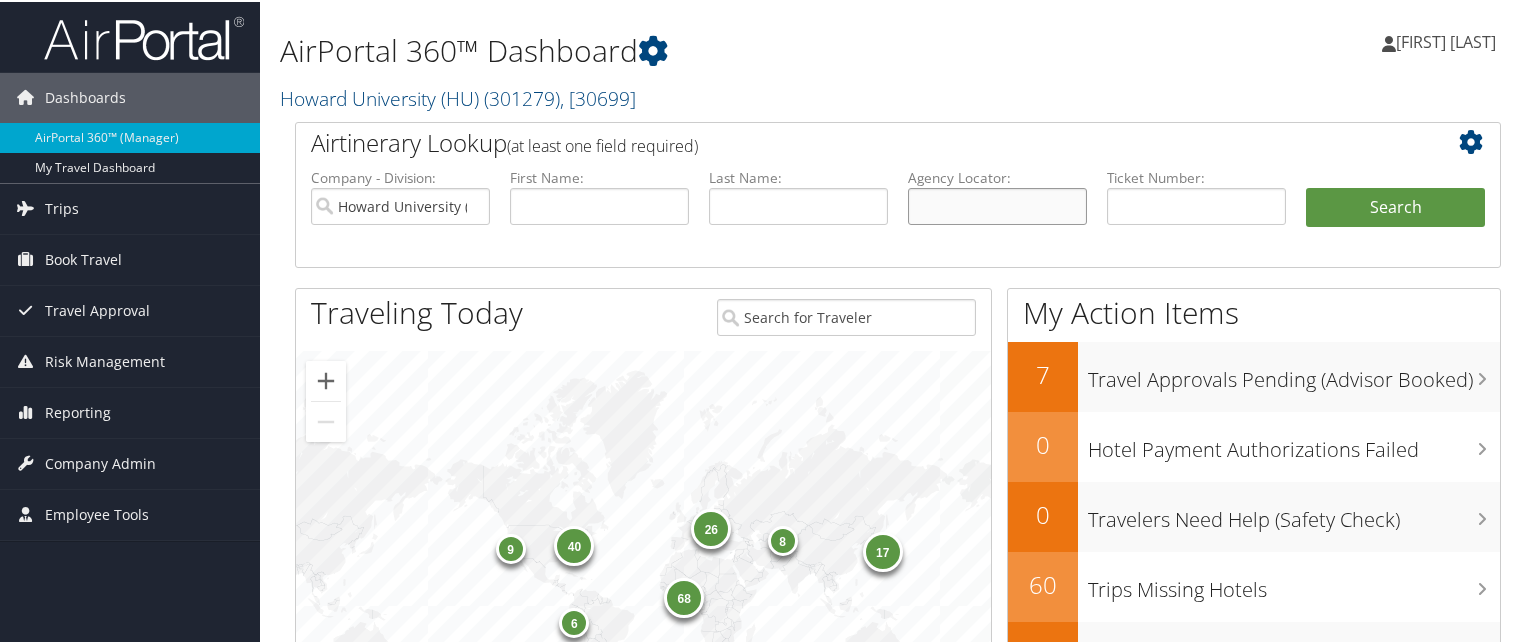 click at bounding box center [997, 204] 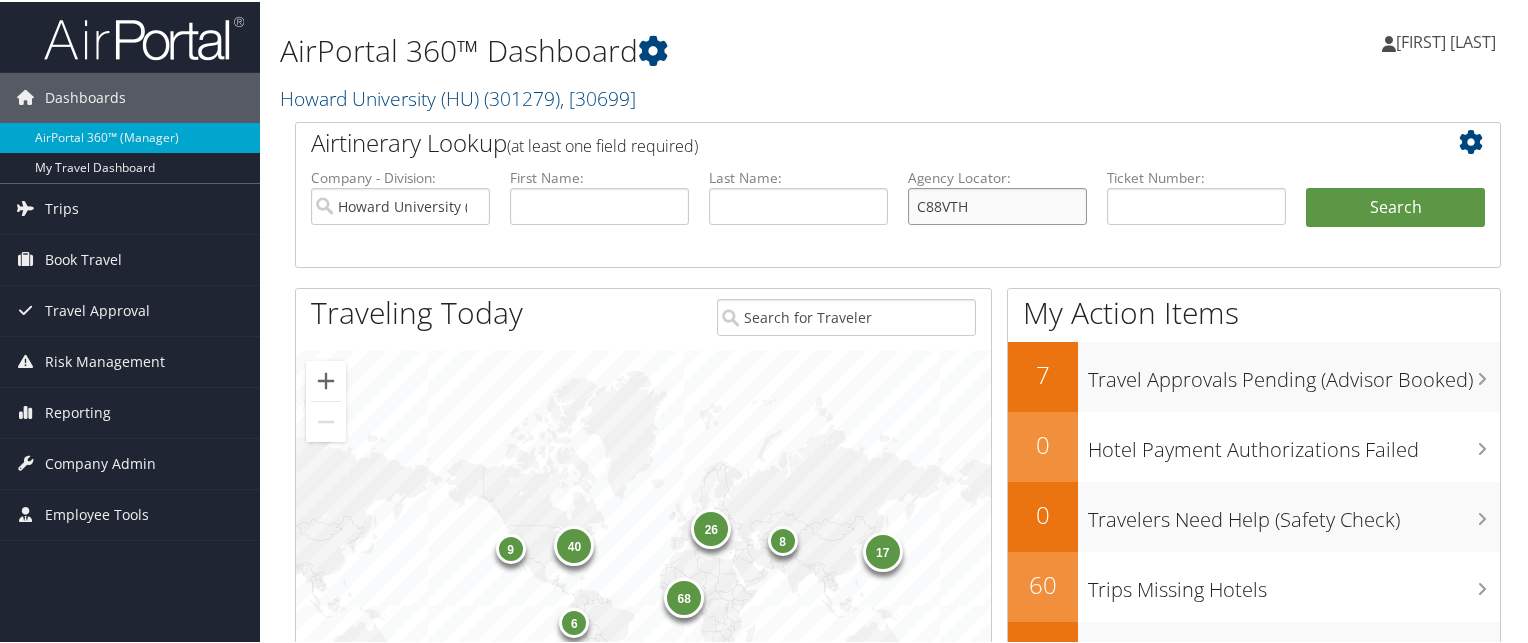 type on "C88VTH" 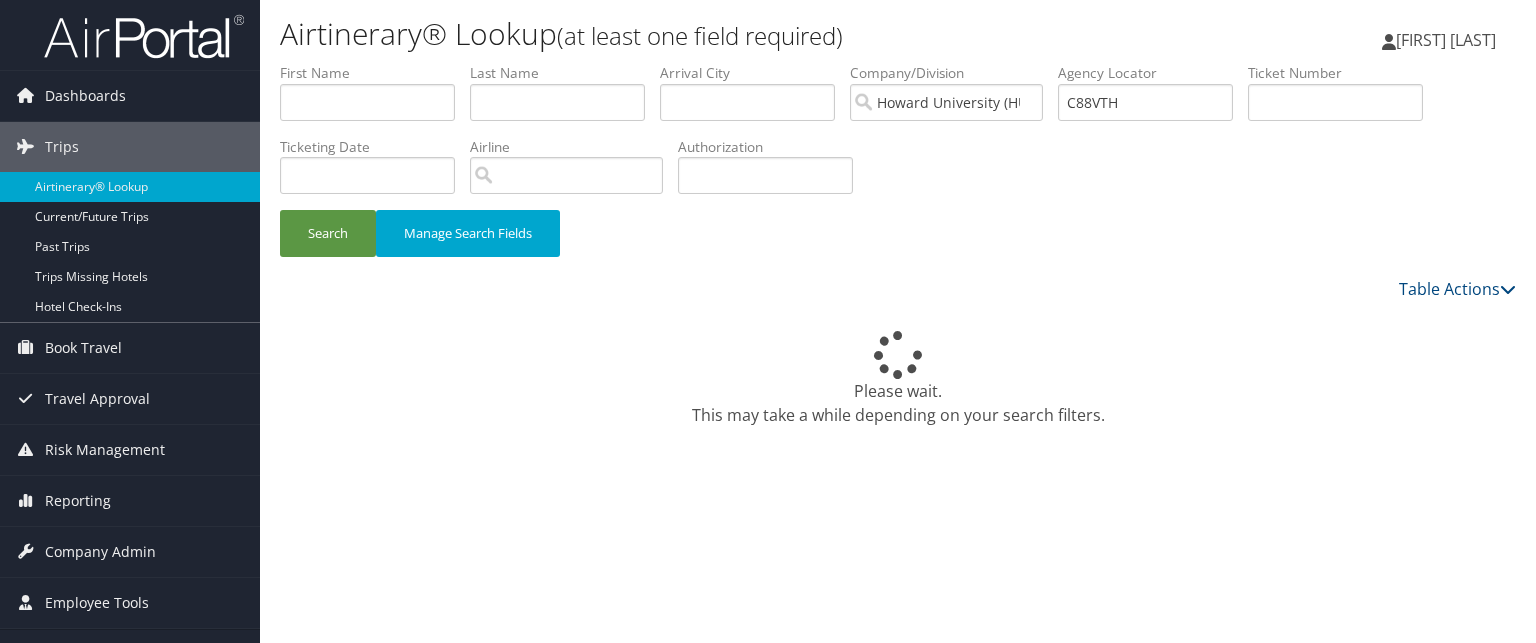 scroll, scrollTop: 0, scrollLeft: 0, axis: both 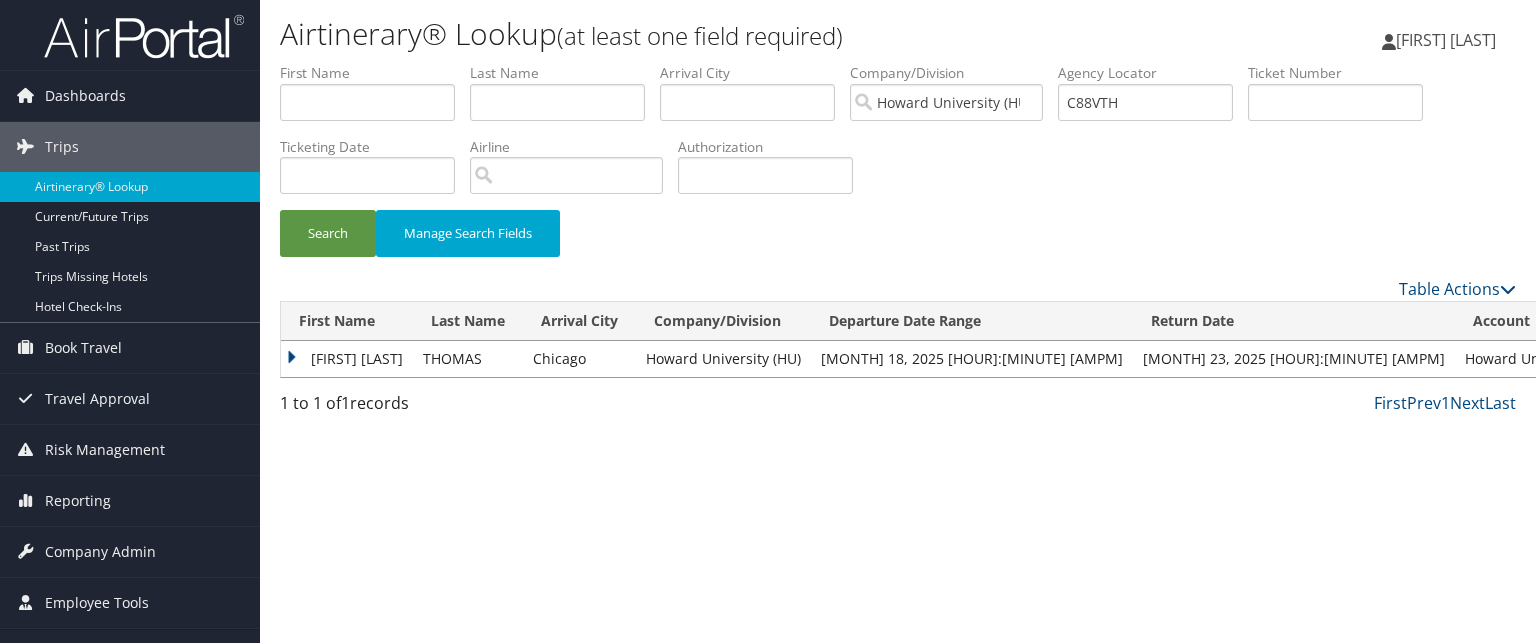 click on "DIANE LOUISE" at bounding box center (347, 359) 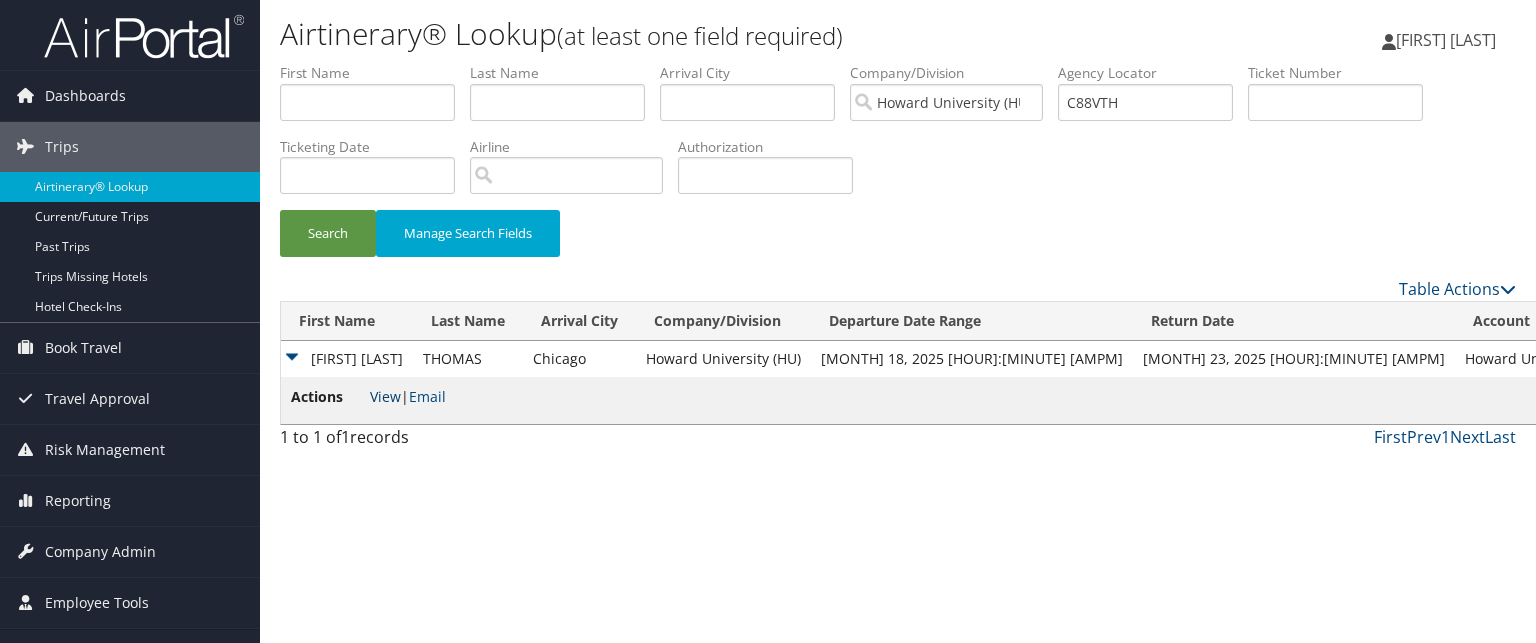 click on "View" at bounding box center (385, 396) 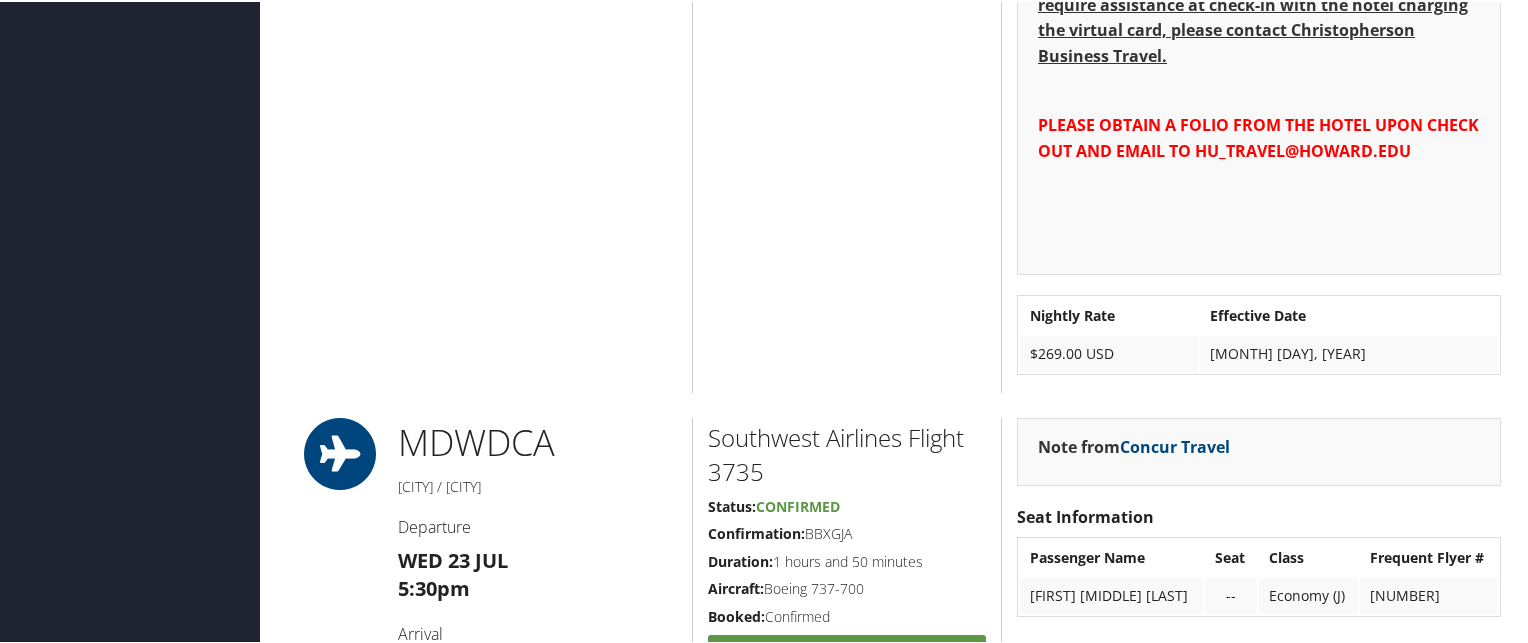 scroll, scrollTop: 1511, scrollLeft: 0, axis: vertical 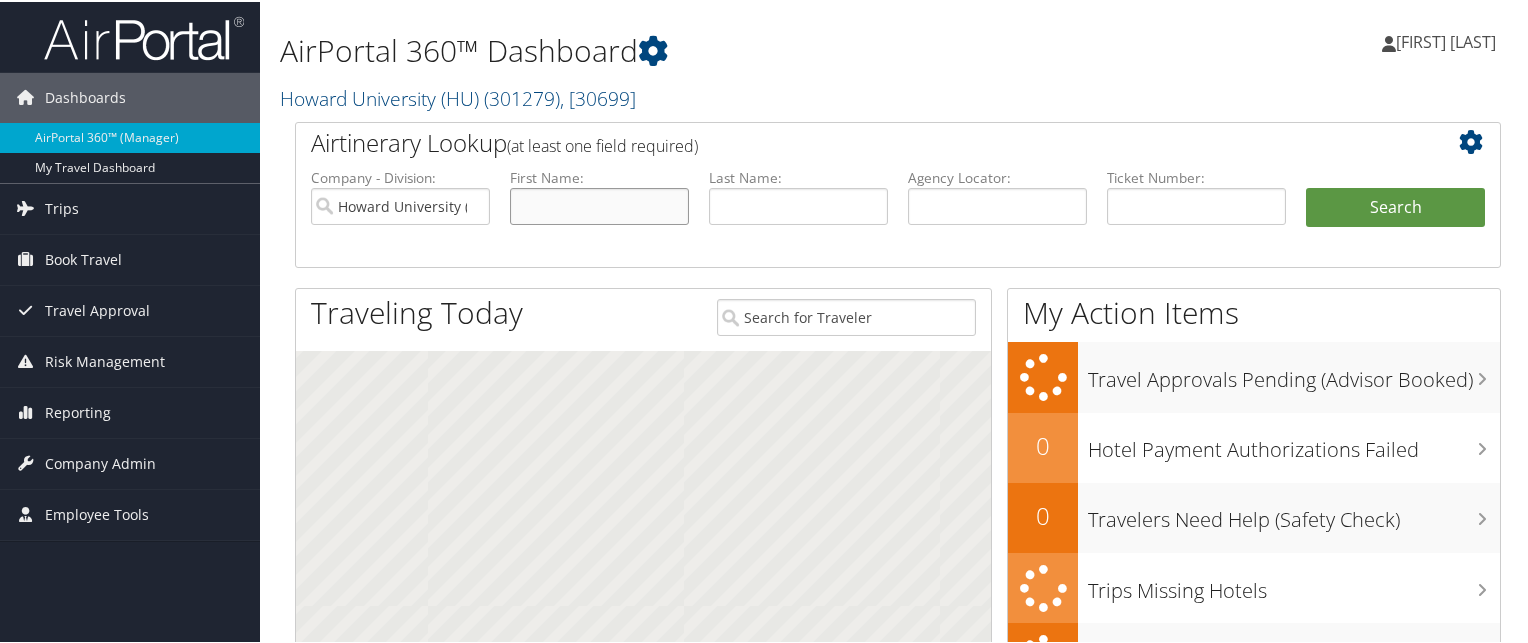 click at bounding box center (599, 204) 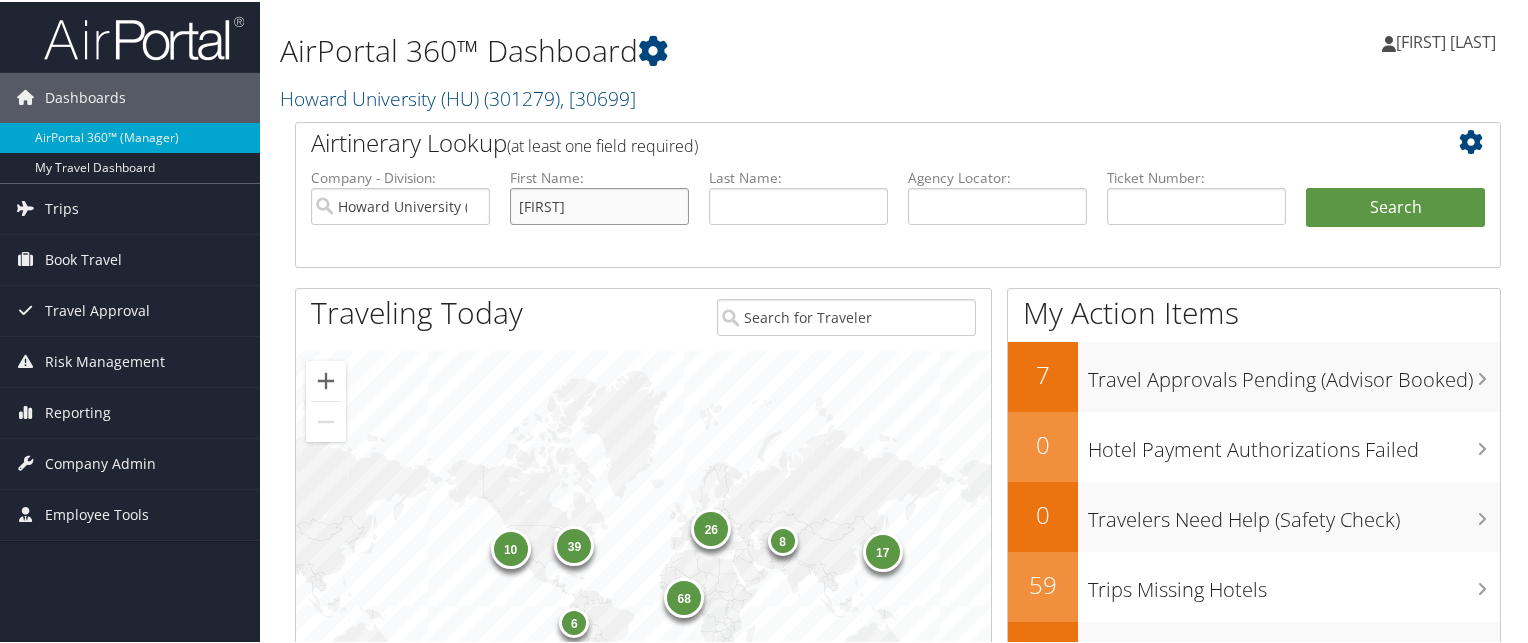 type on "larry" 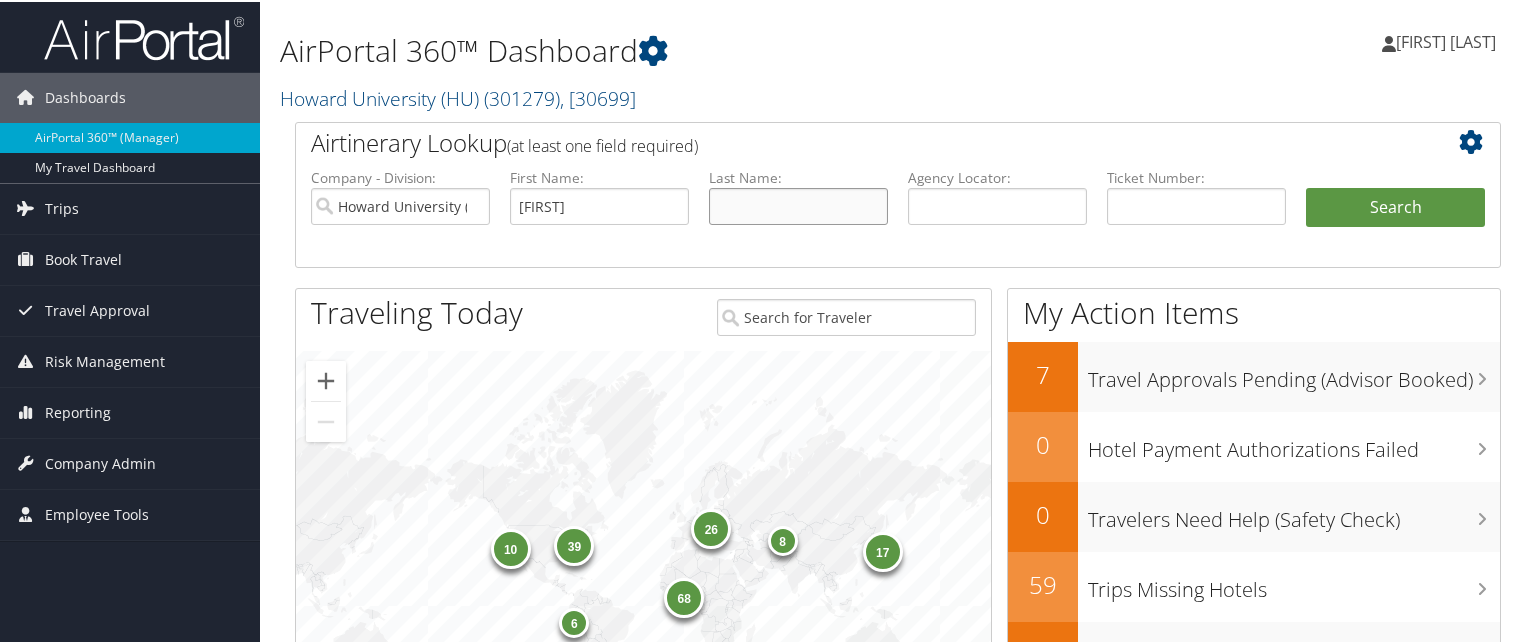 click at bounding box center (798, 204) 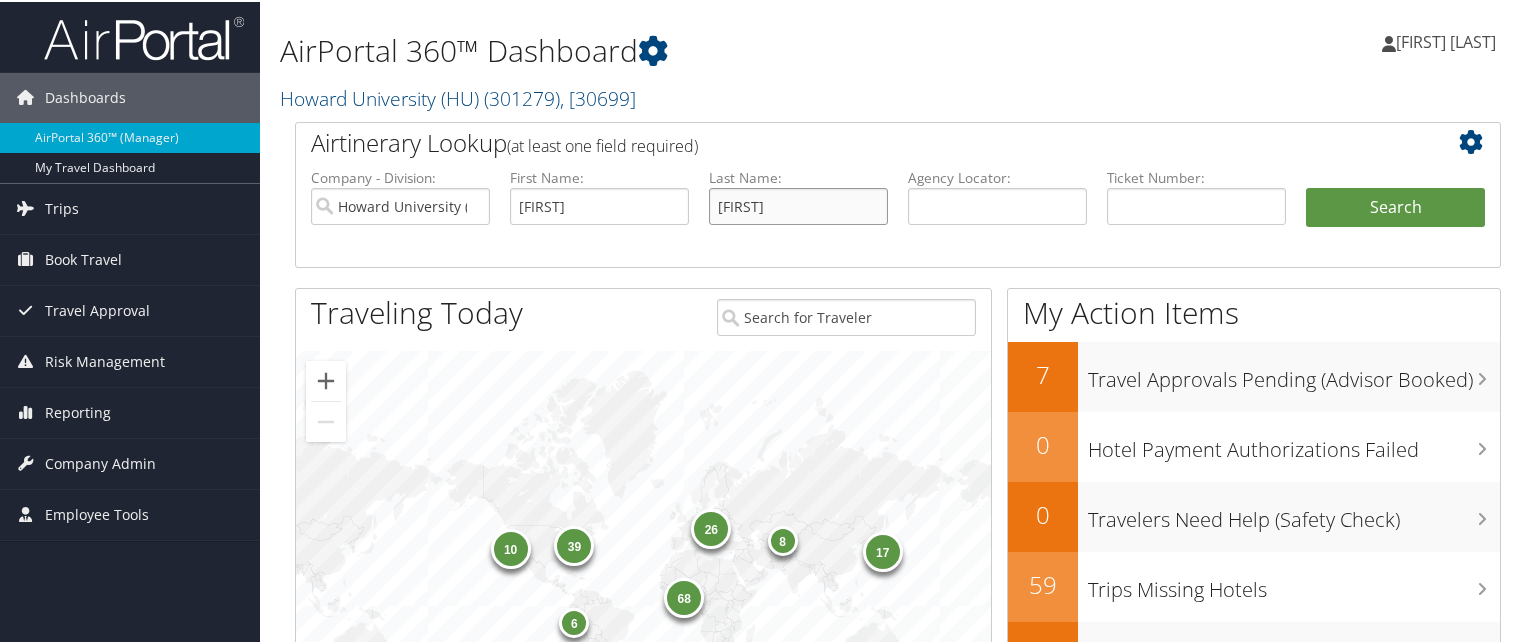 type on "scott" 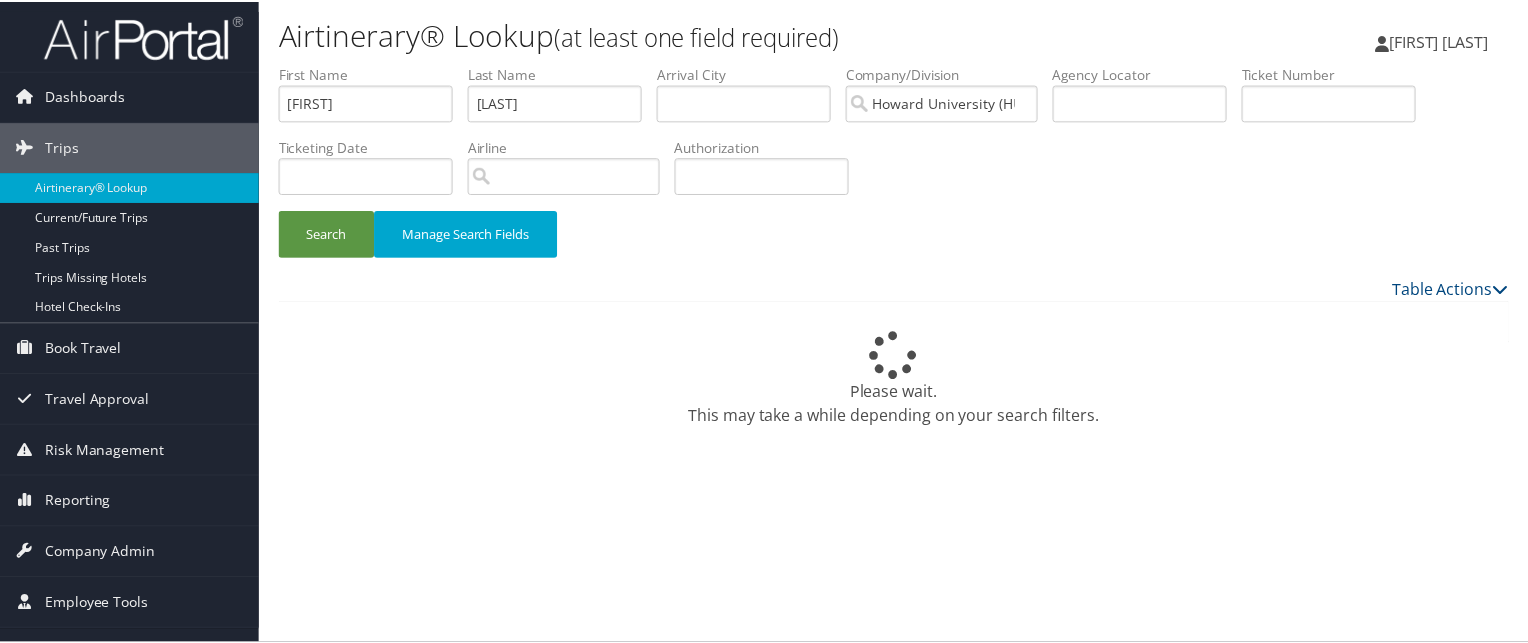 scroll, scrollTop: 0, scrollLeft: 0, axis: both 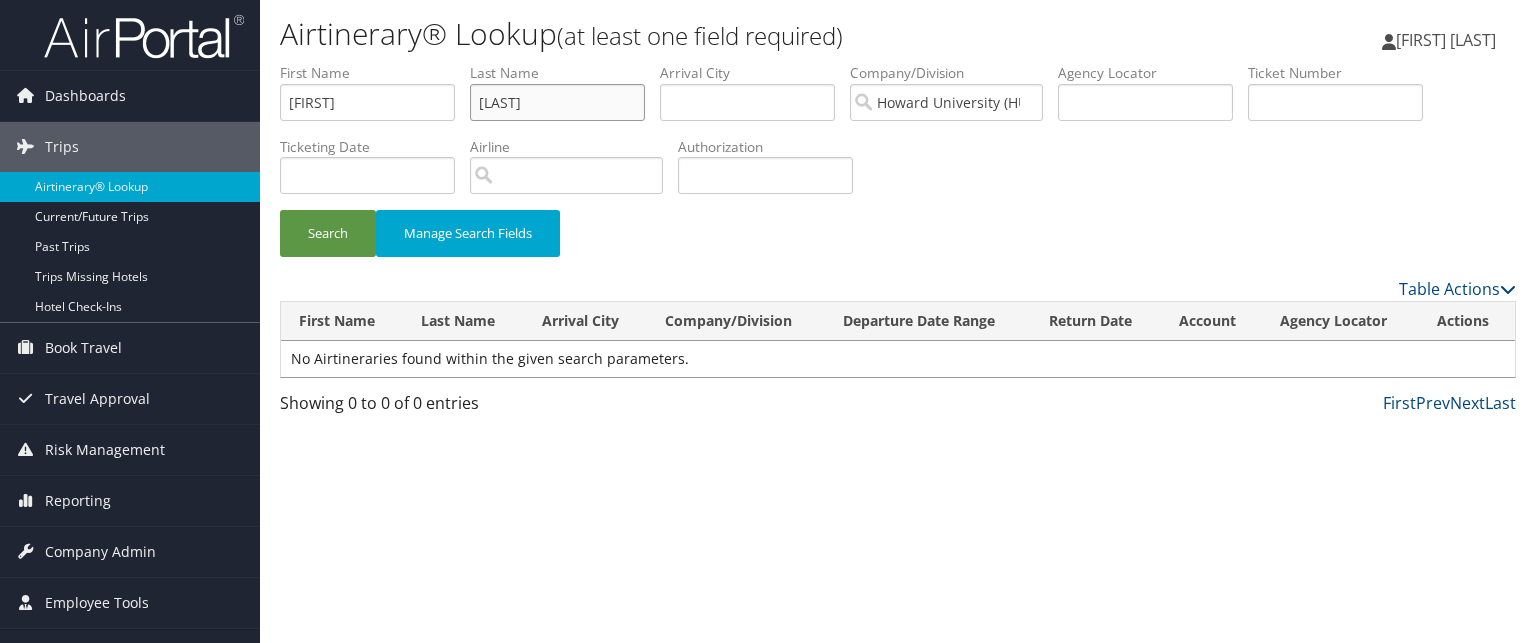 click on "[LAST]" at bounding box center (557, 102) 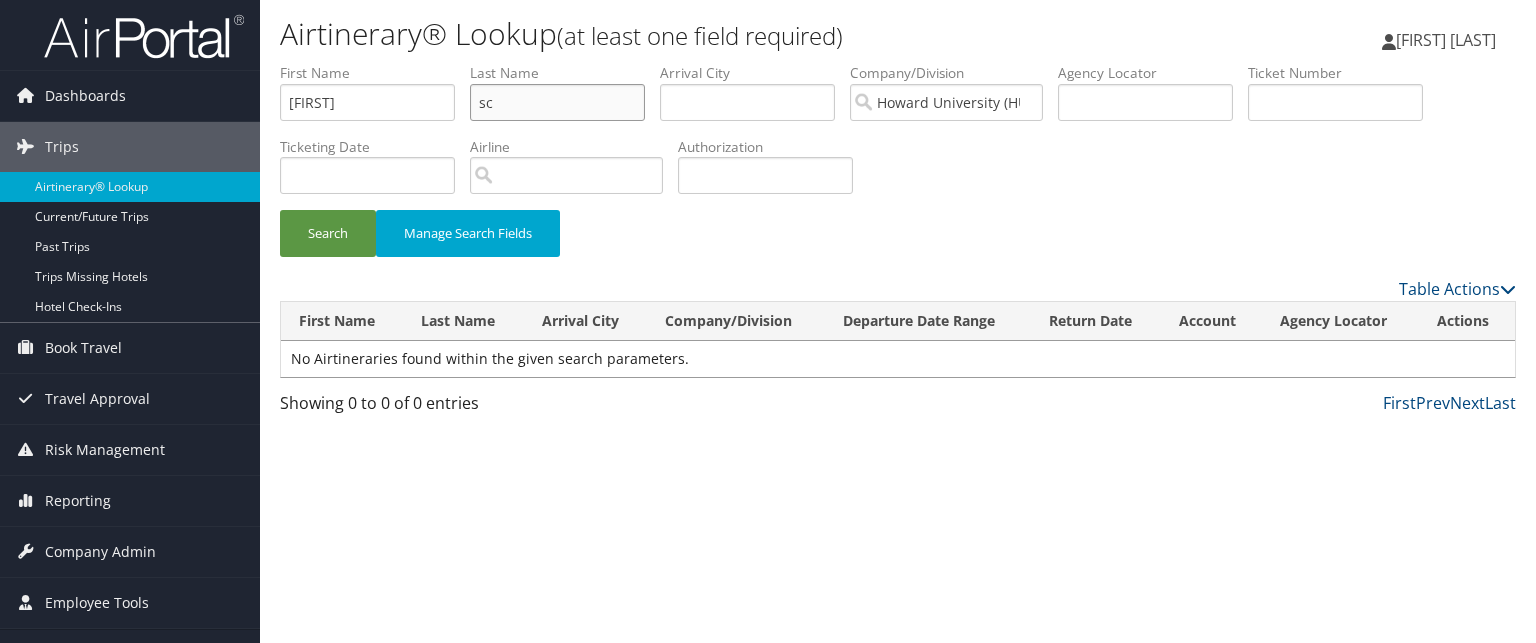 type on "s" 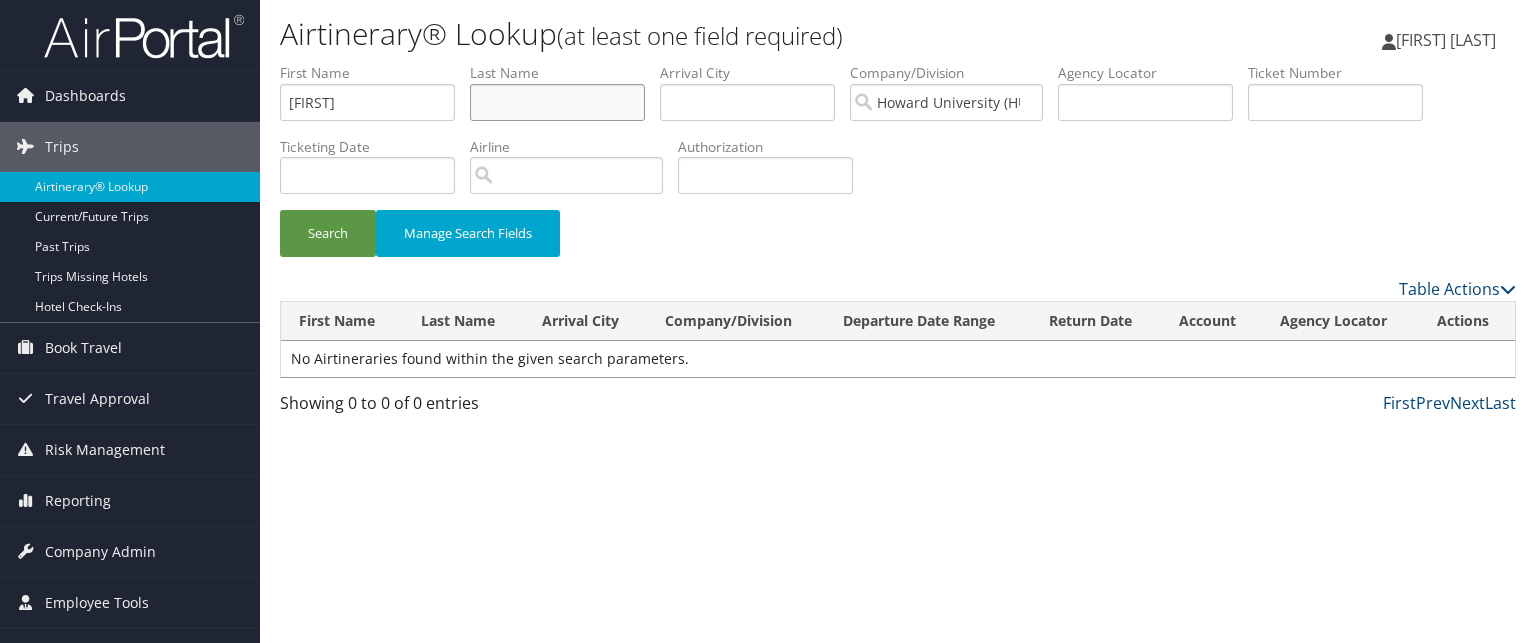 type 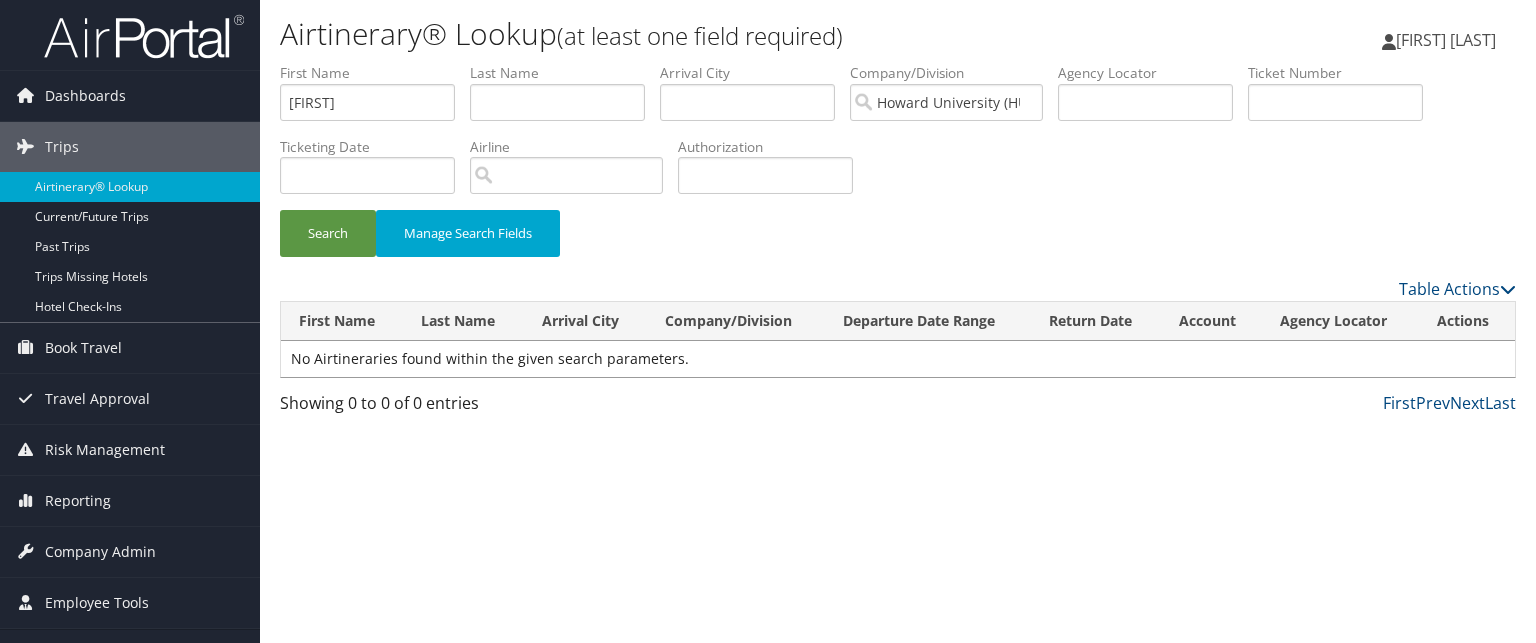 drag, startPoint x: 1320, startPoint y: 193, endPoint x: 759, endPoint y: 243, distance: 563.22375 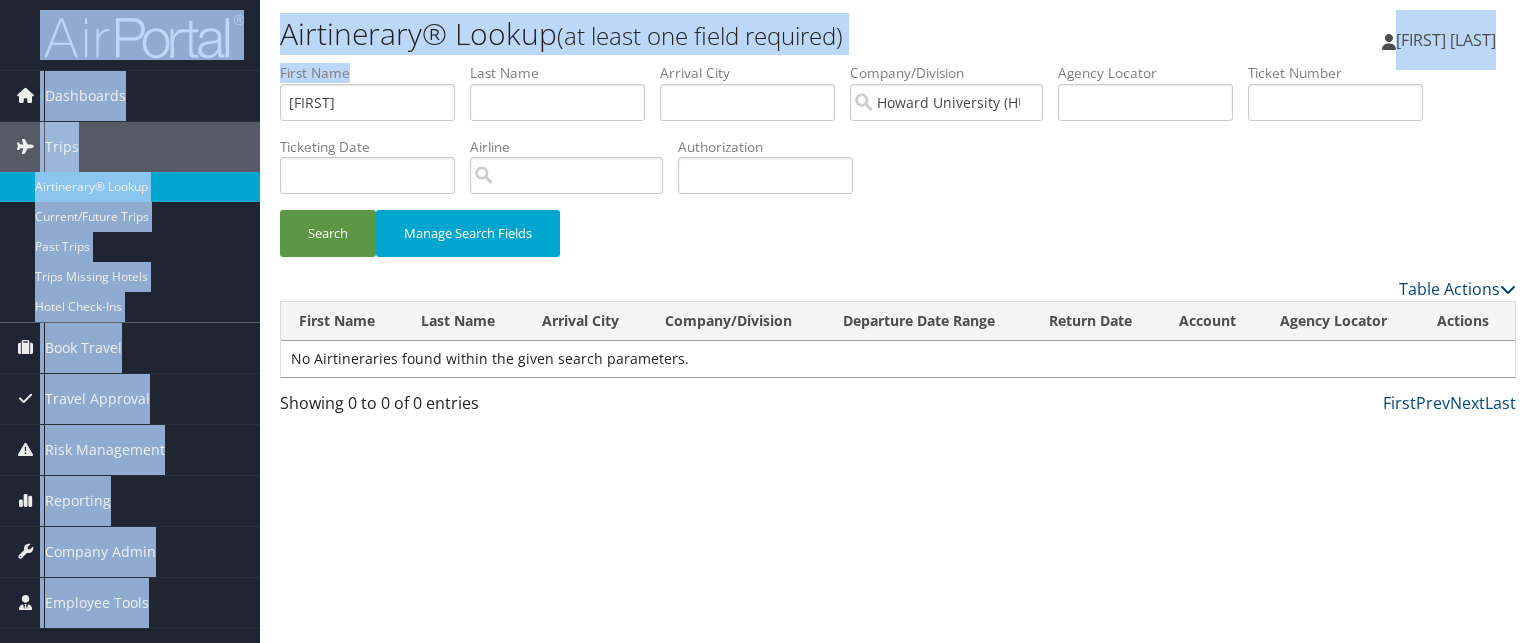 drag, startPoint x: 372, startPoint y: 73, endPoint x: 89, endPoint y: 69, distance: 283.02826 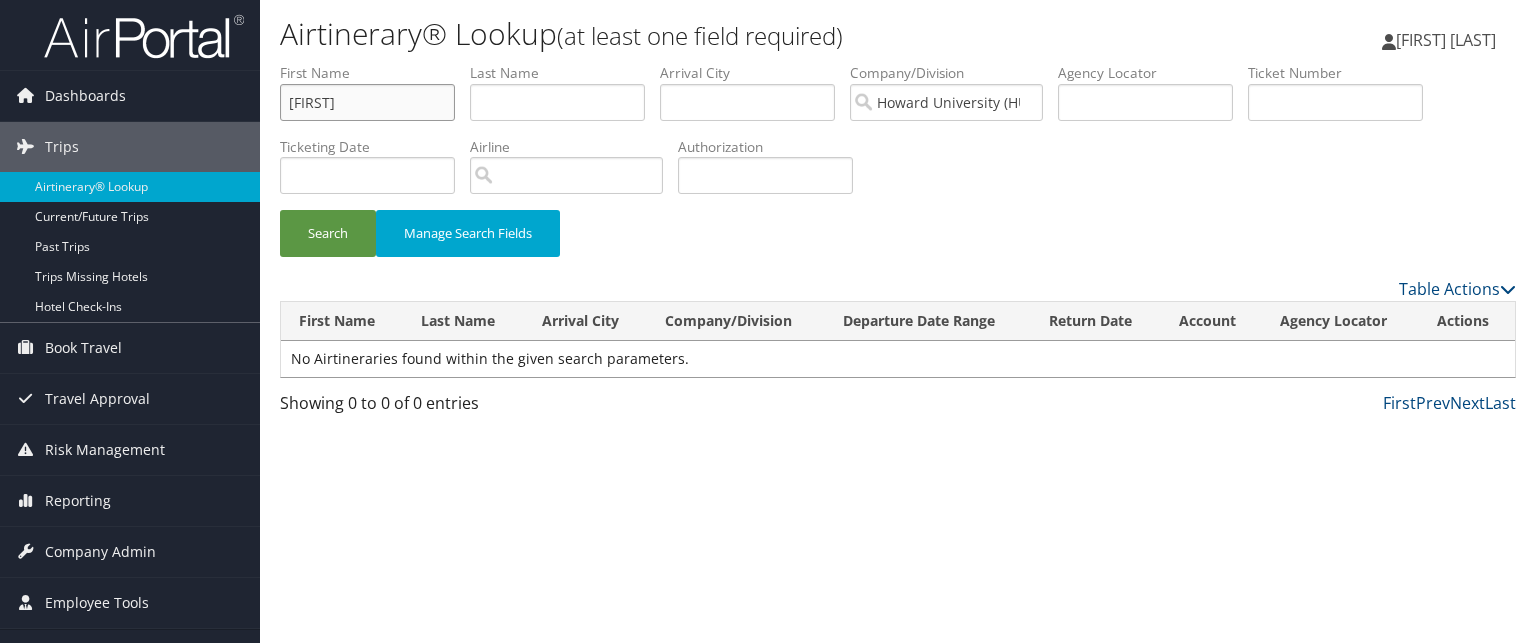 click on "[FIRST]" at bounding box center (367, 102) 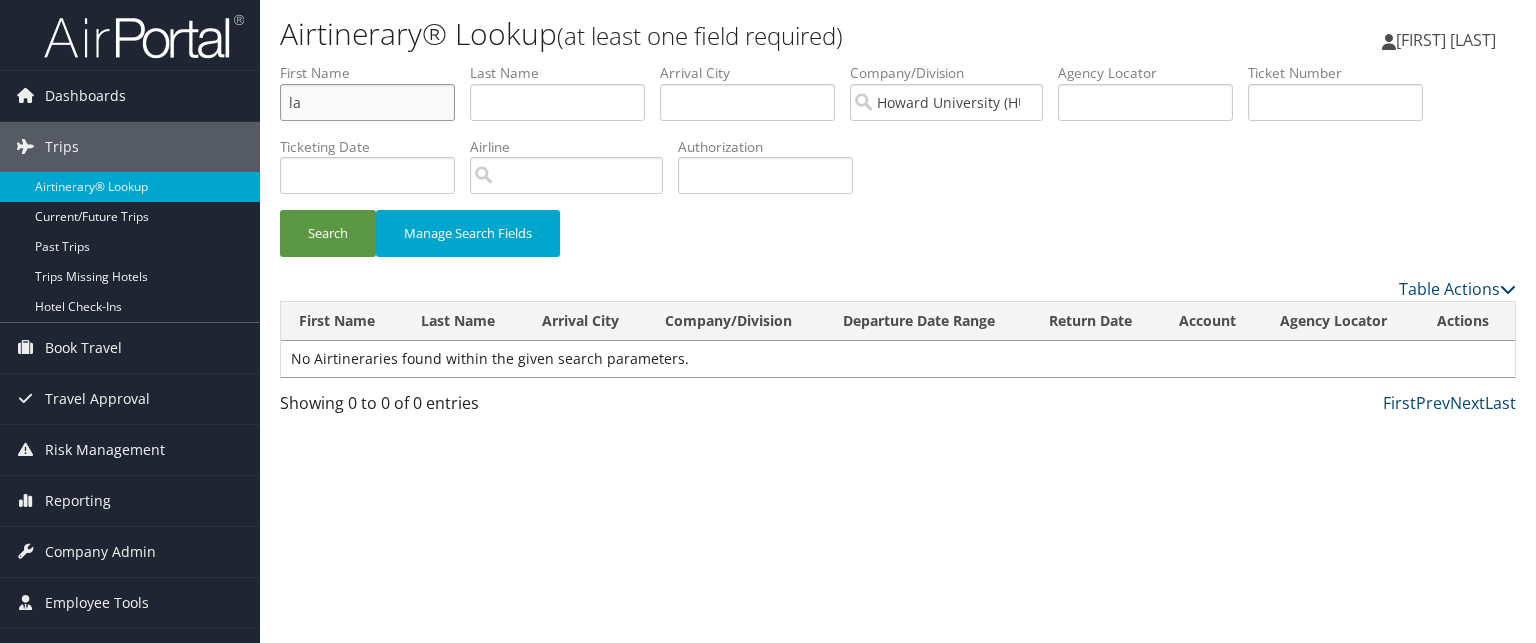 type on "l" 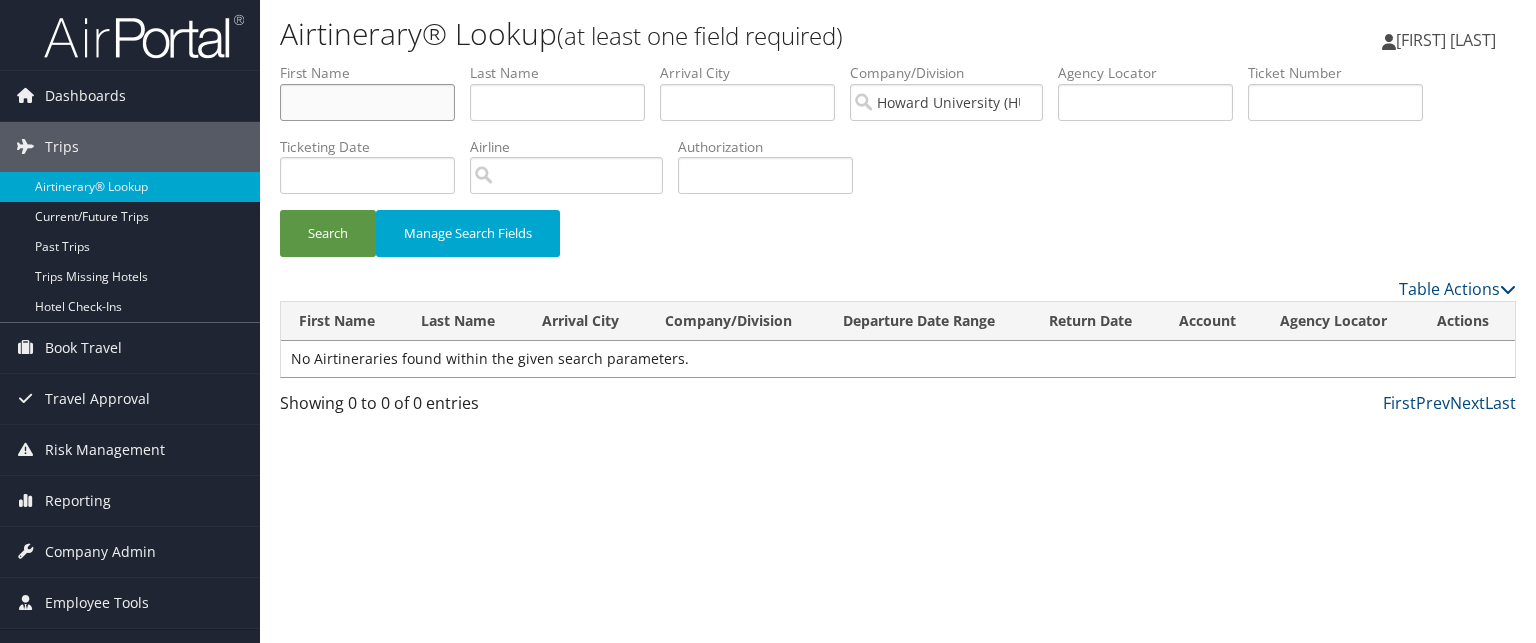 type 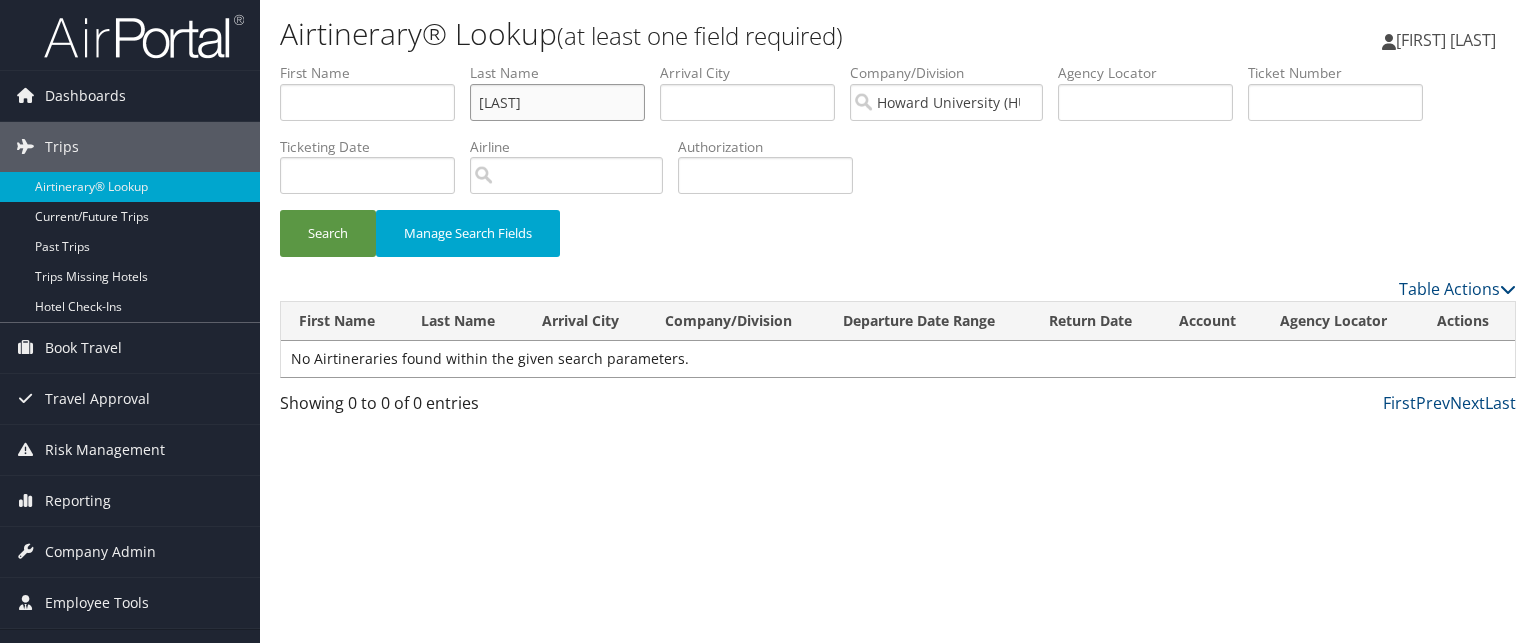 type on "scott" 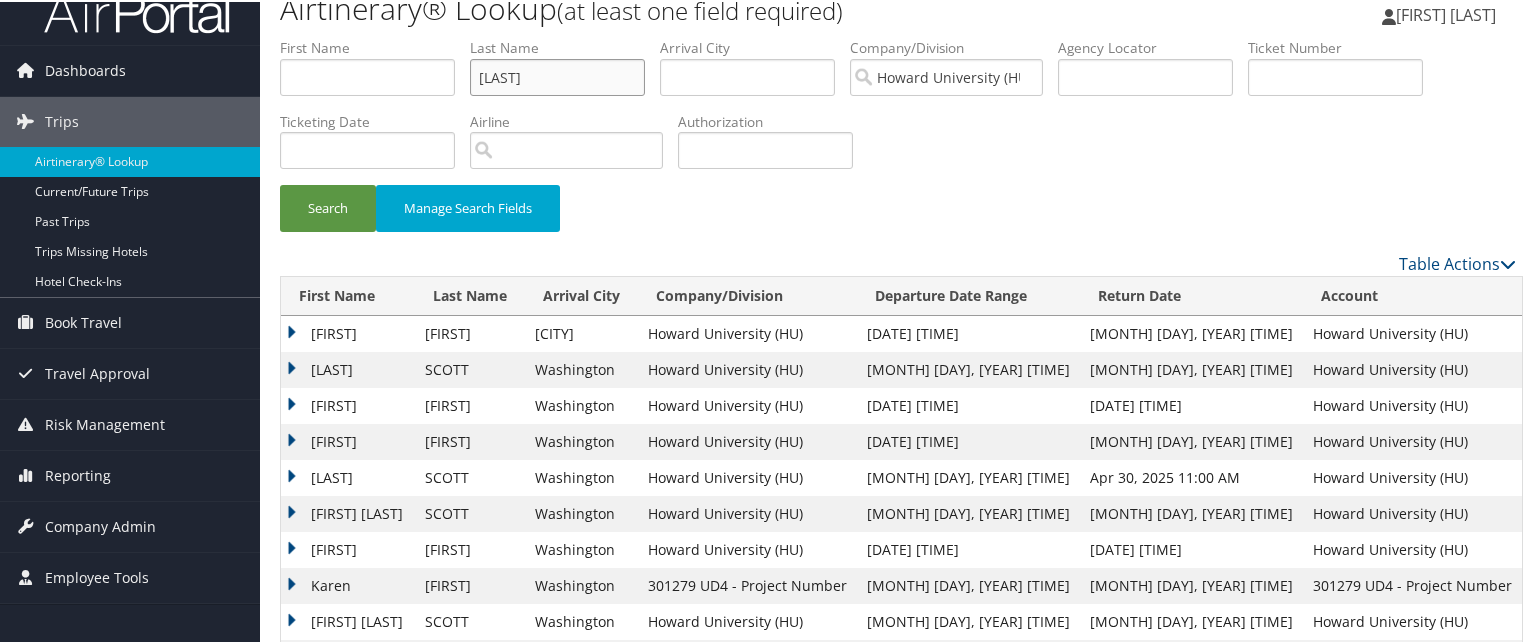 scroll, scrollTop: 24, scrollLeft: 0, axis: vertical 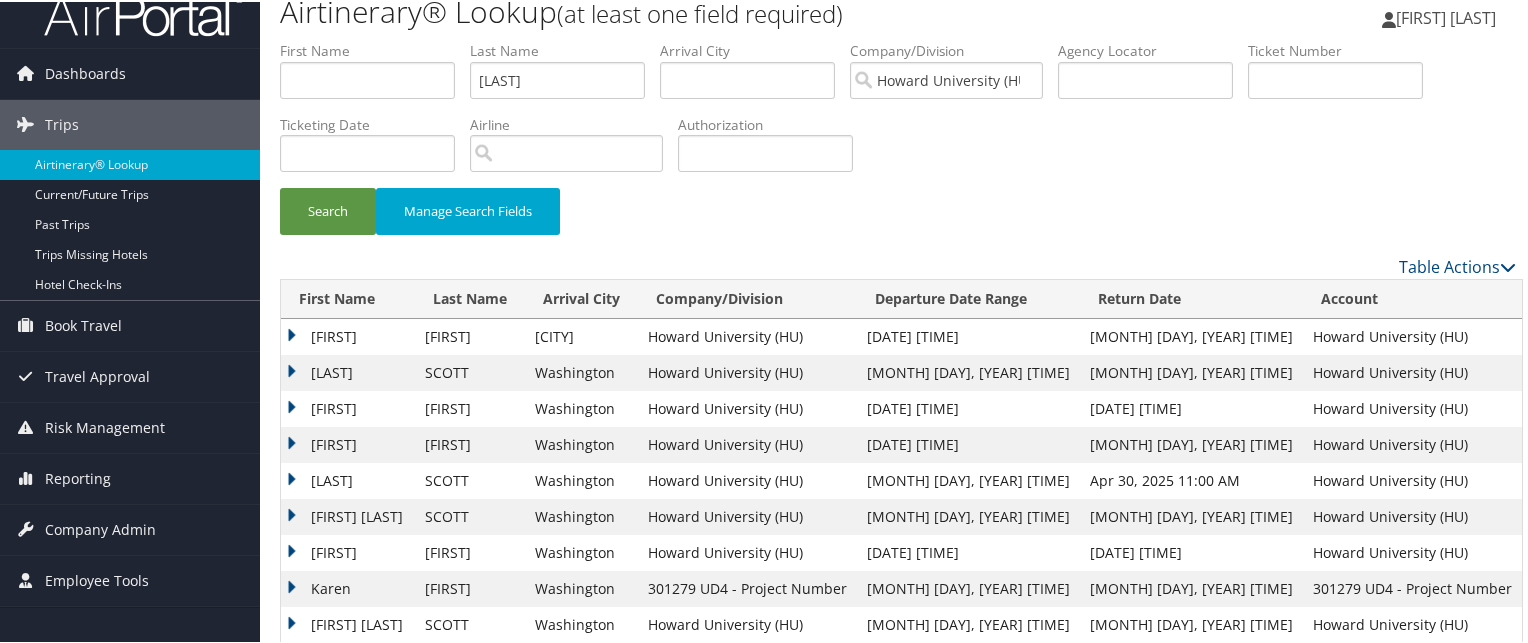 click on "Departure Date Range" at bounding box center [968, 297] 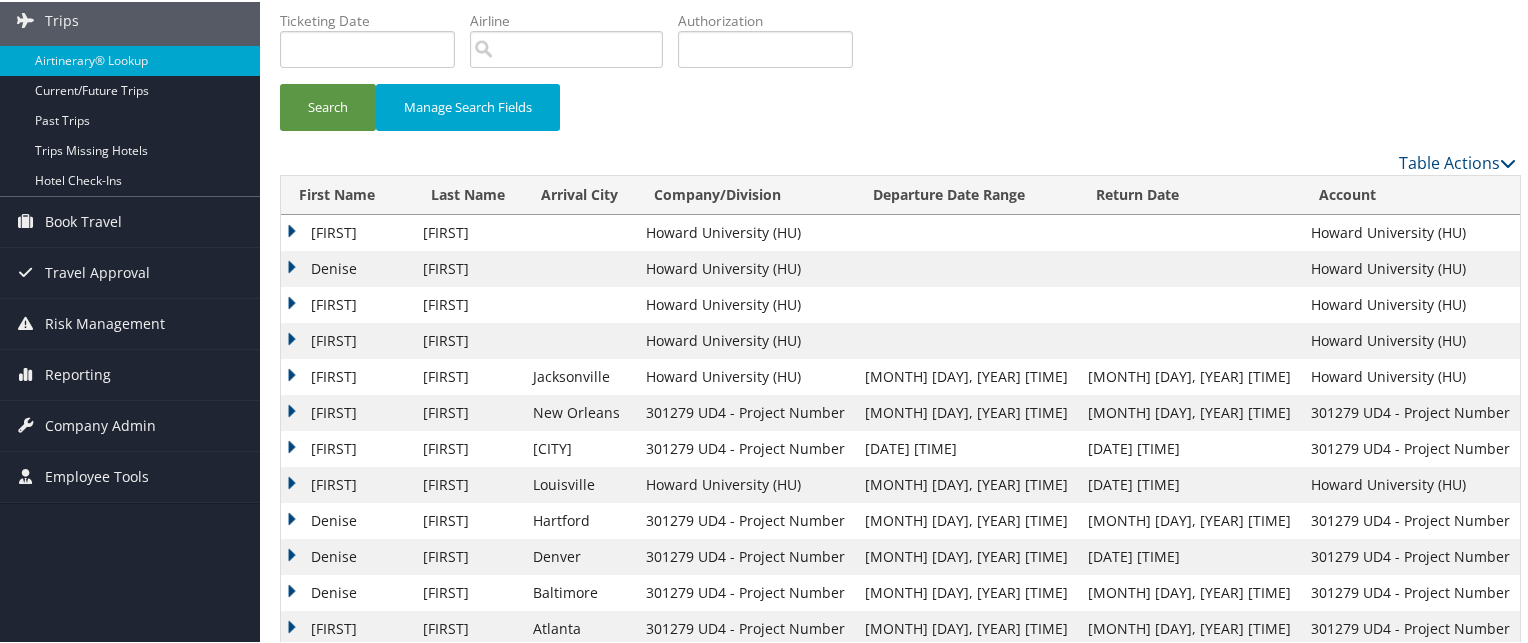 scroll, scrollTop: 128, scrollLeft: 0, axis: vertical 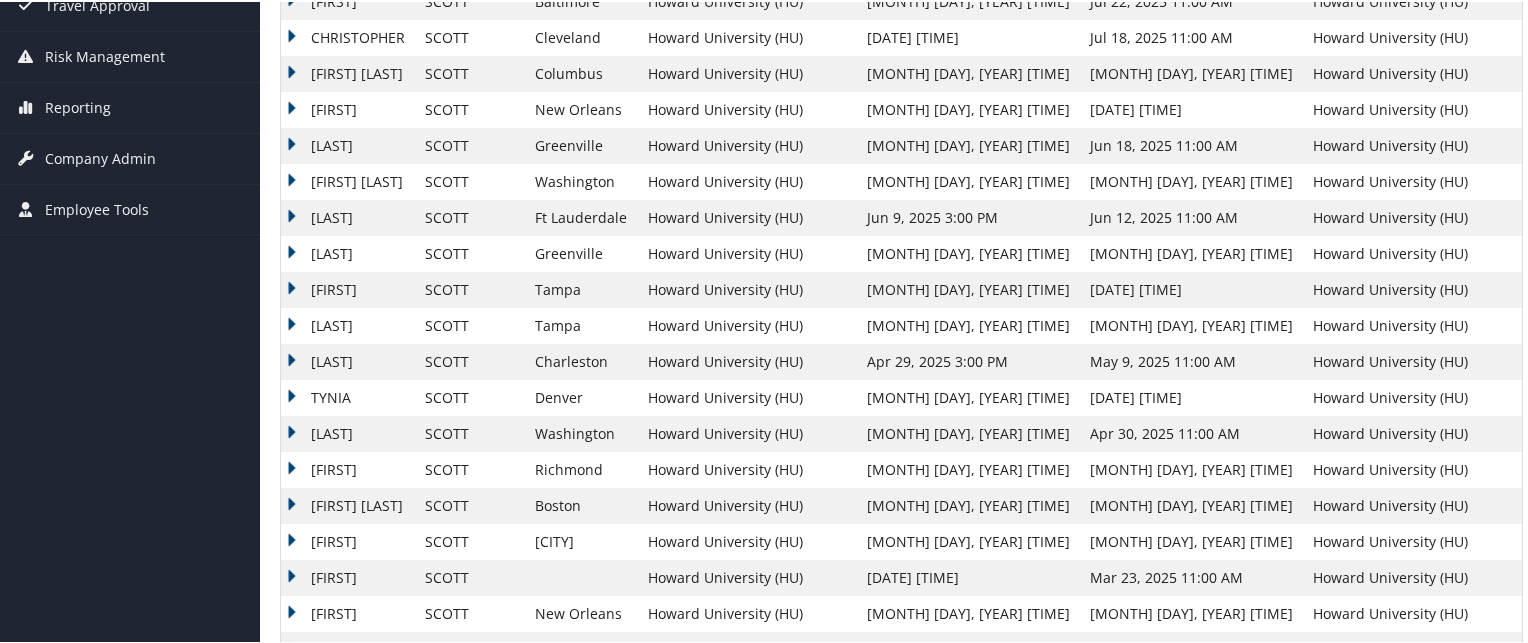 click on "LARRY" at bounding box center [348, 288] 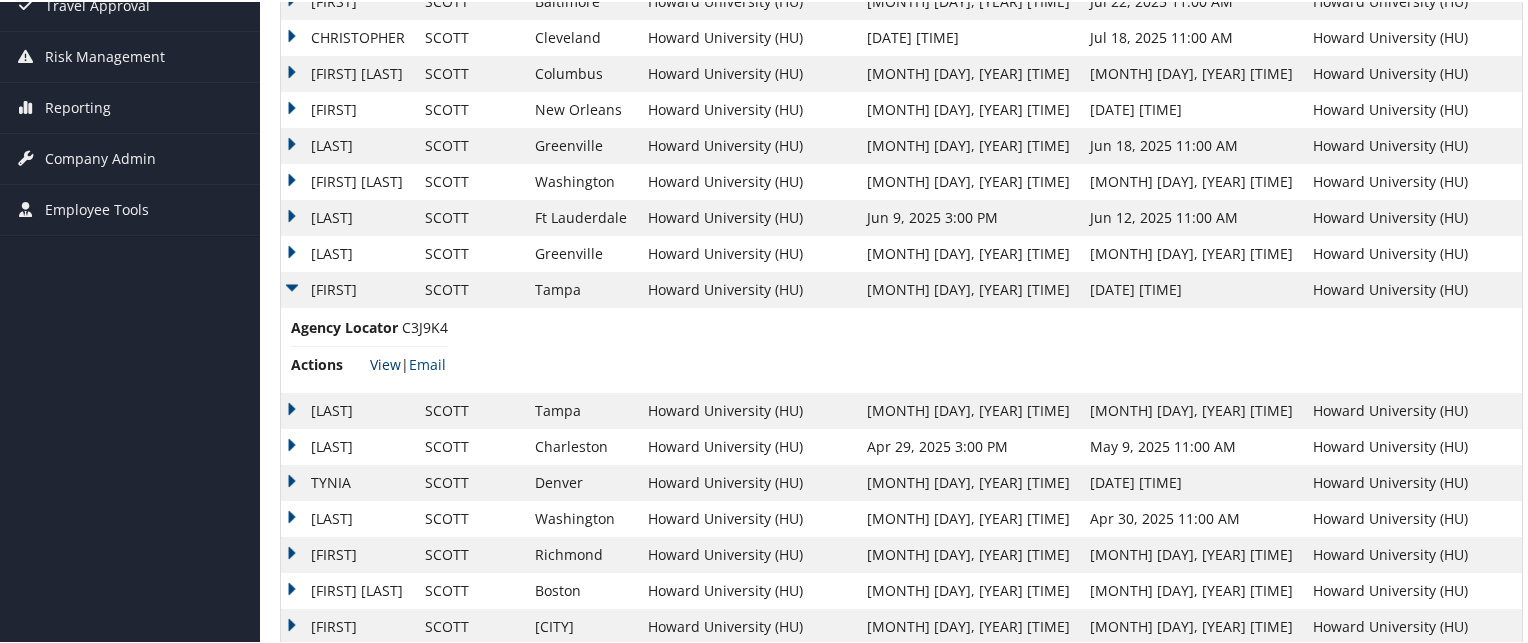 click on "View" at bounding box center [385, 362] 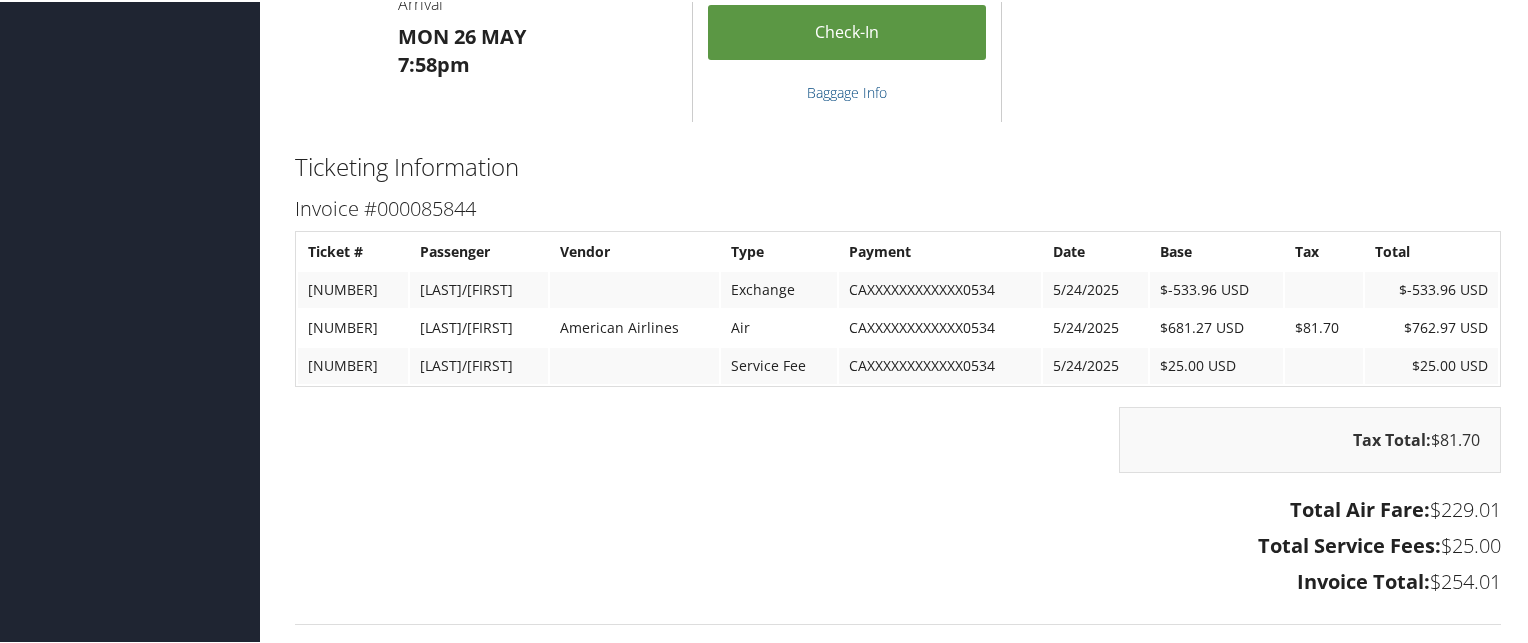 scroll, scrollTop: 3575, scrollLeft: 0, axis: vertical 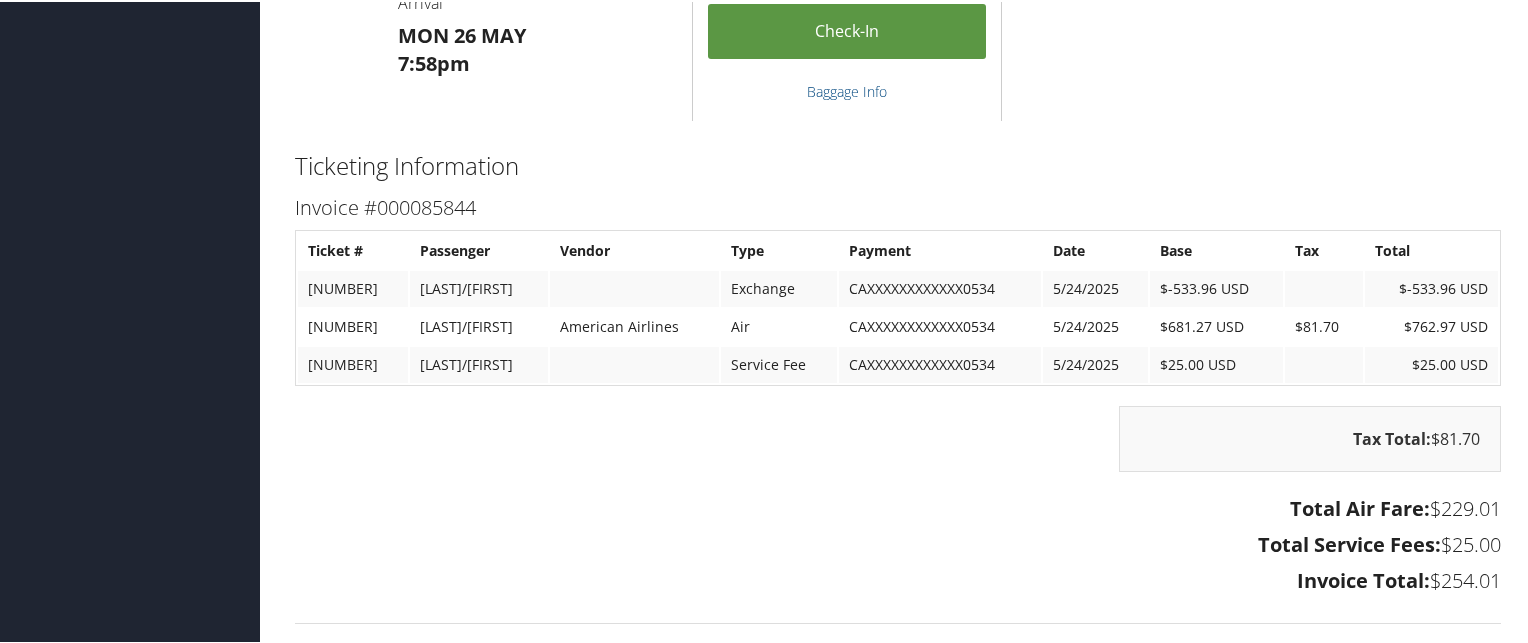 click on "Note from  [FIRST] [LAST]
Seat Information
Passenger Name                      Seat
Class                      Frequent Flyer #
[FIRST] [LAST]                          --
Economy (K)                          --" at bounding box center (1258, -48) 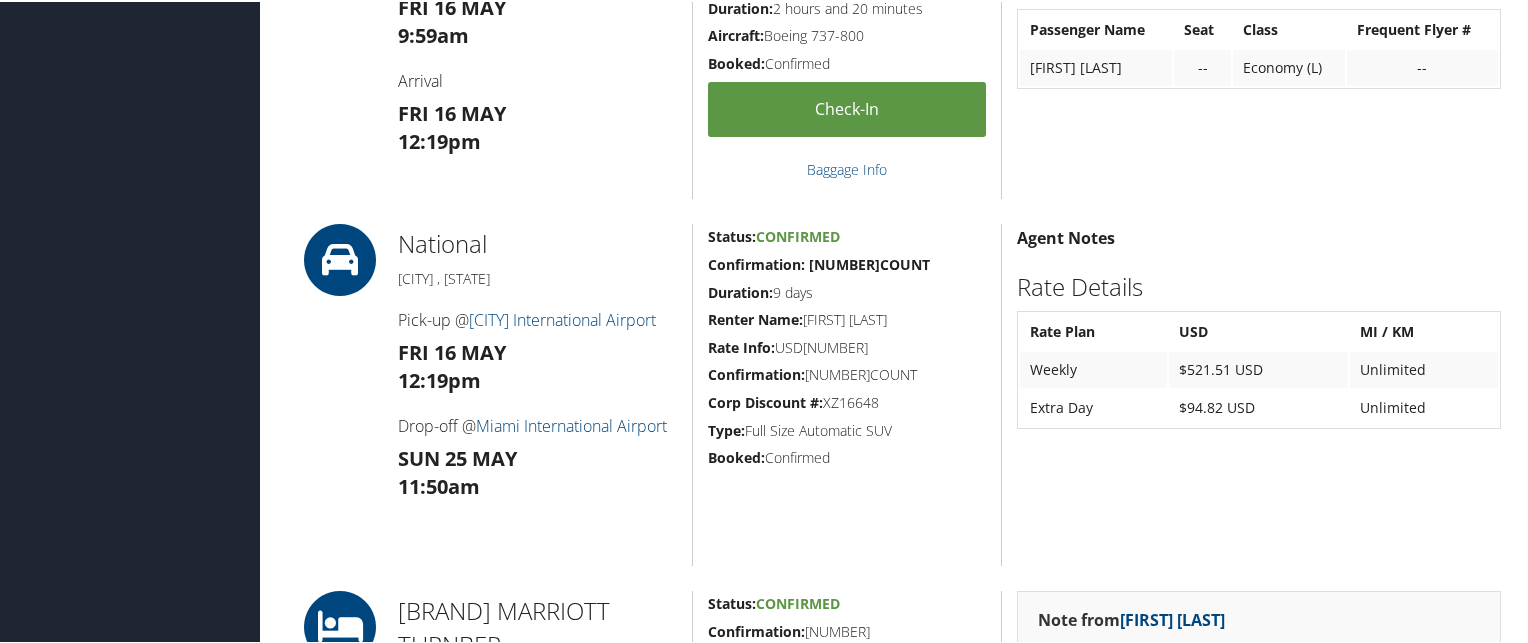 scroll, scrollTop: 964, scrollLeft: 0, axis: vertical 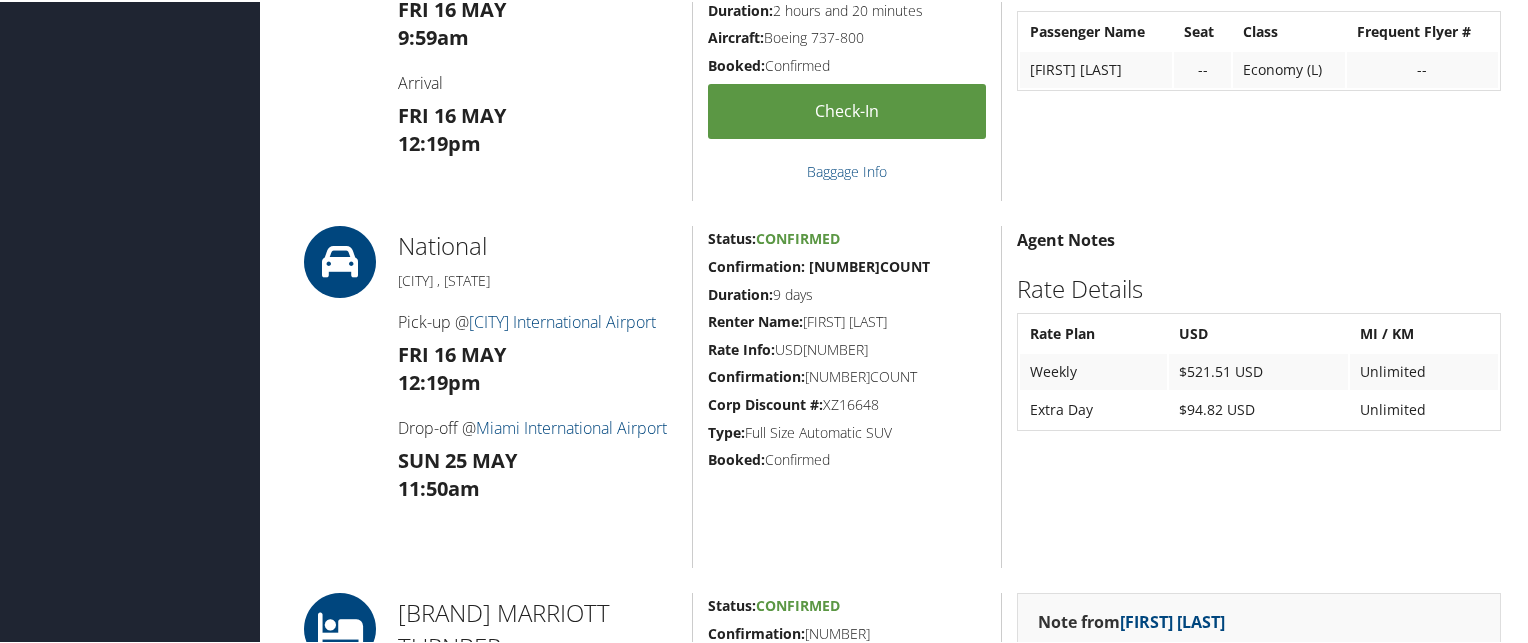 click on "Note from  Tonja Smith
SEATING RESTRICTED TO AIRPORT CHECK IN
Seat Information
Passenger Name                      Seat
Class                      Frequent Flyer #
LARRY SCOTT                          --
Economy (L)                          --" at bounding box center (1258, 32) 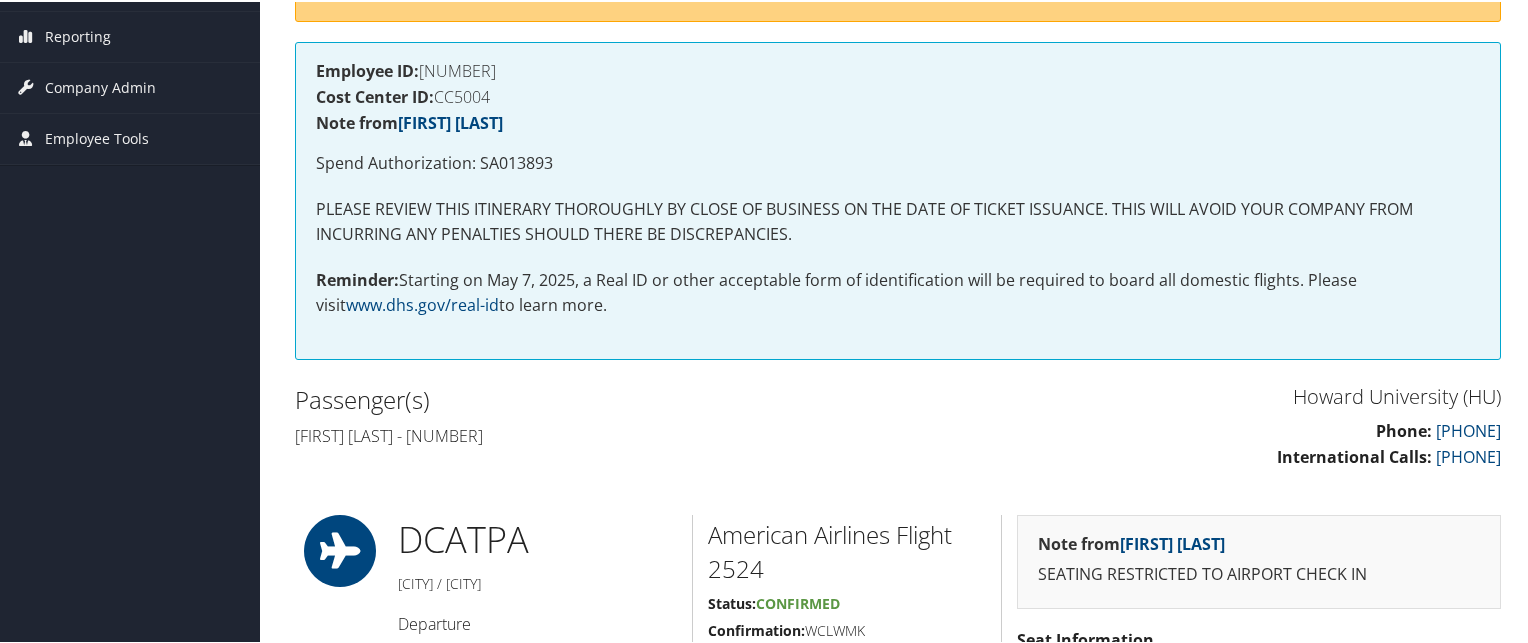 scroll, scrollTop: 0, scrollLeft: 0, axis: both 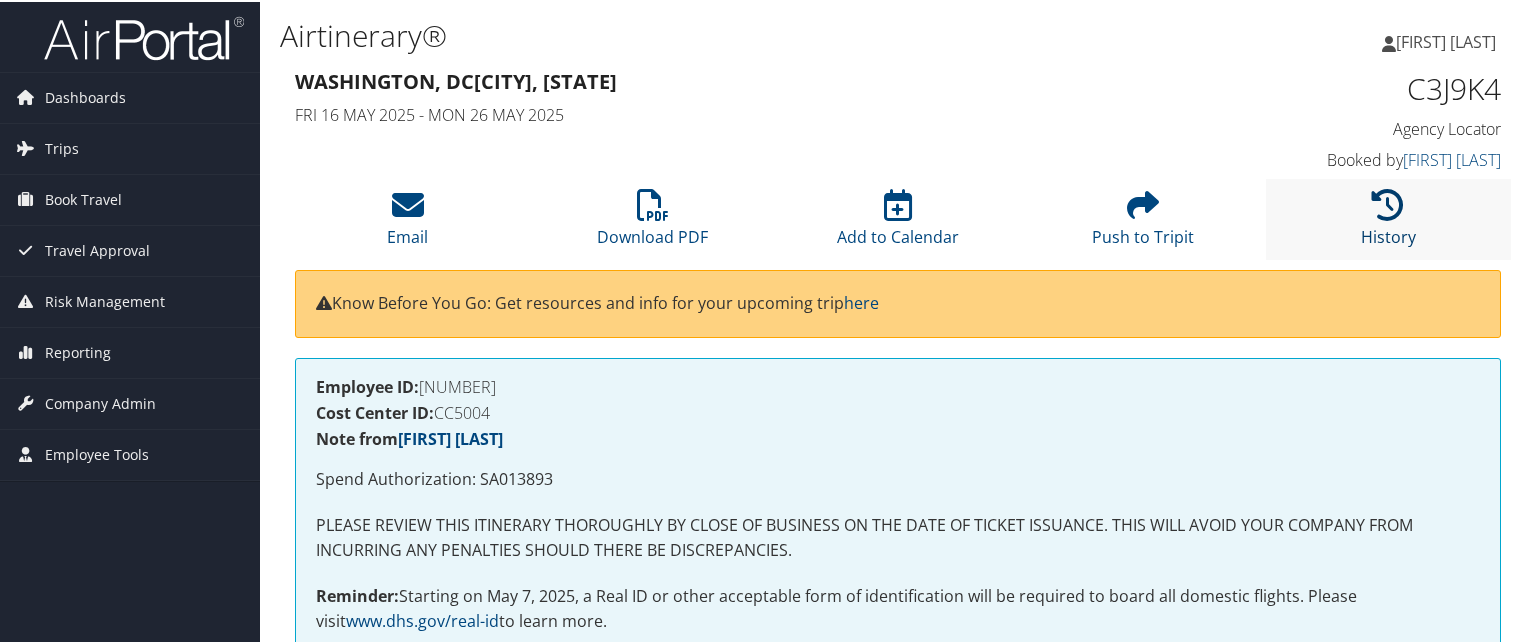 click at bounding box center [1388, 203] 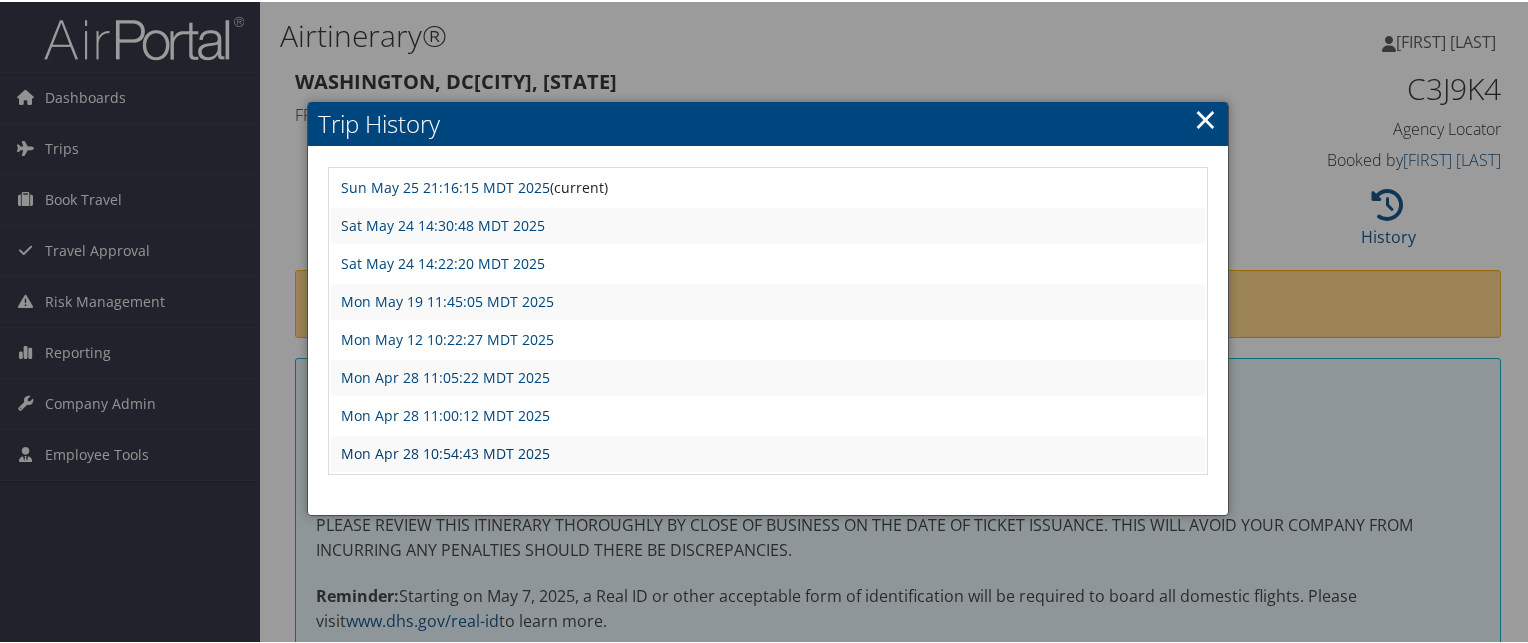 click on "Mon Apr 28 10:54:43 MDT 2025" at bounding box center [445, 451] 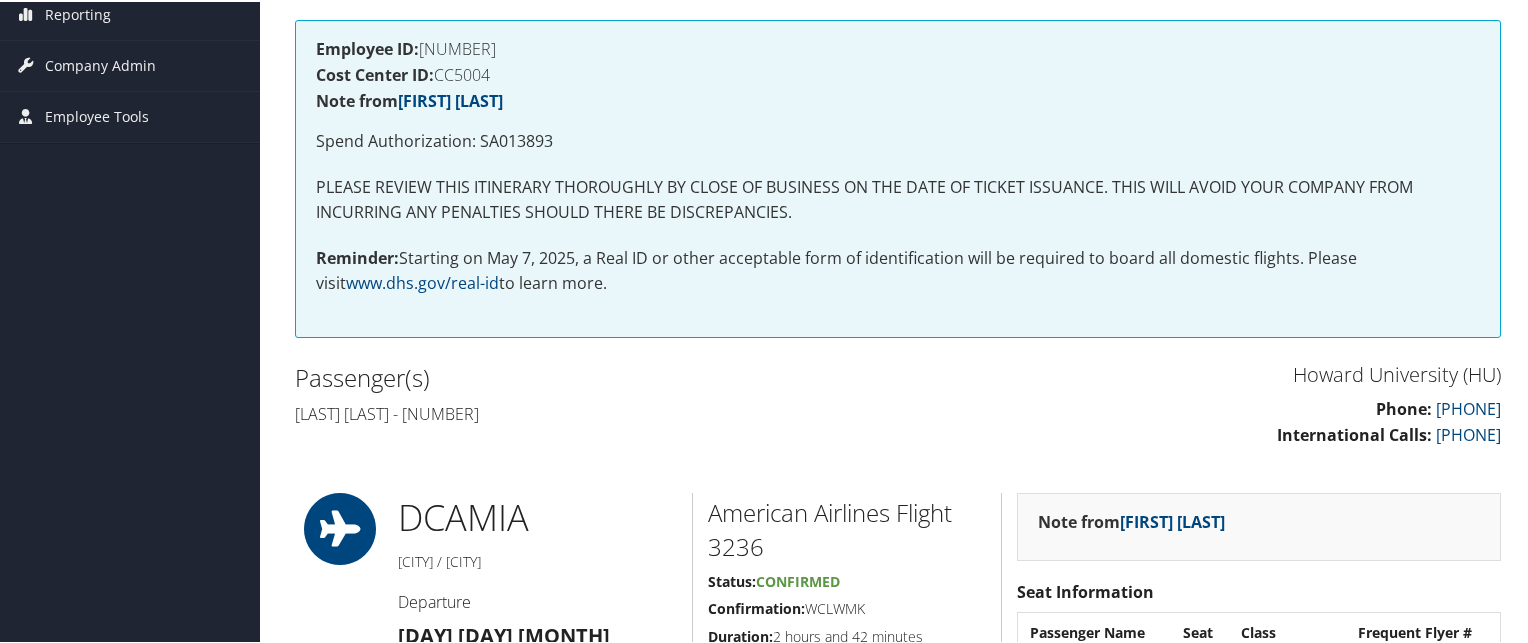 scroll, scrollTop: 0, scrollLeft: 0, axis: both 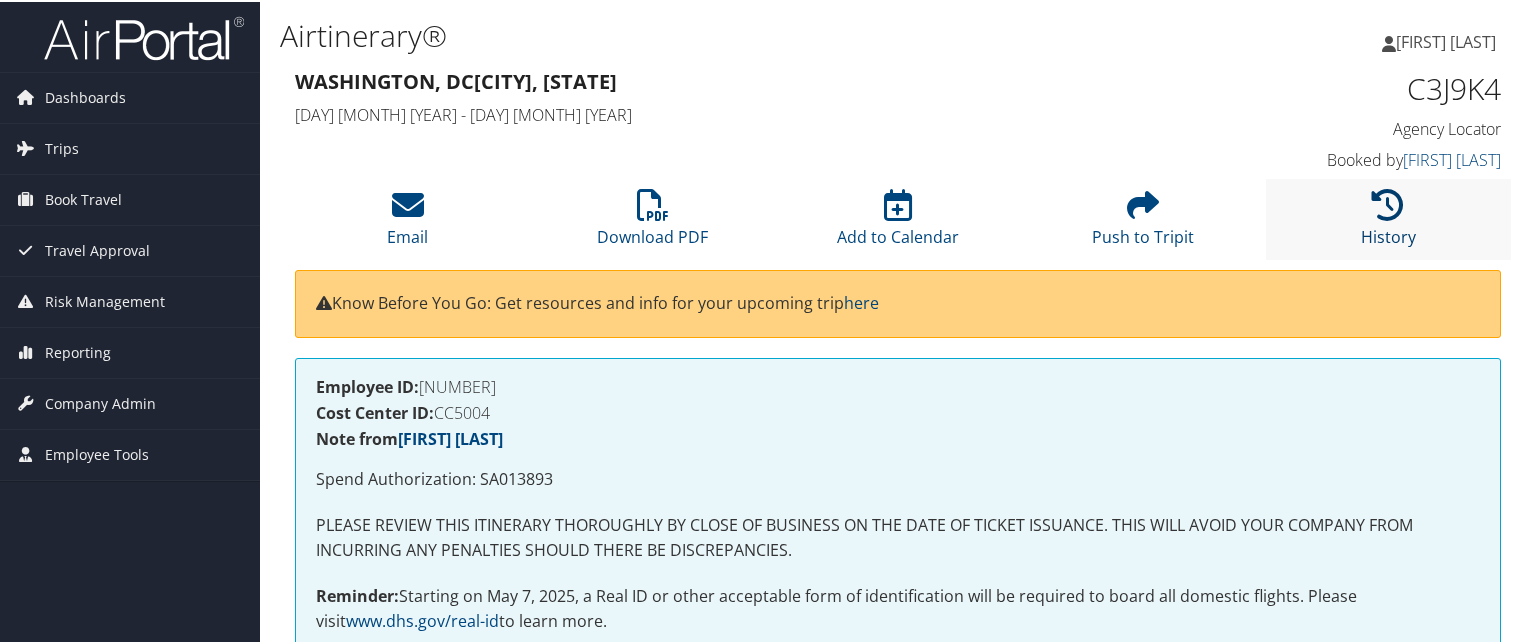 click at bounding box center (1388, 203) 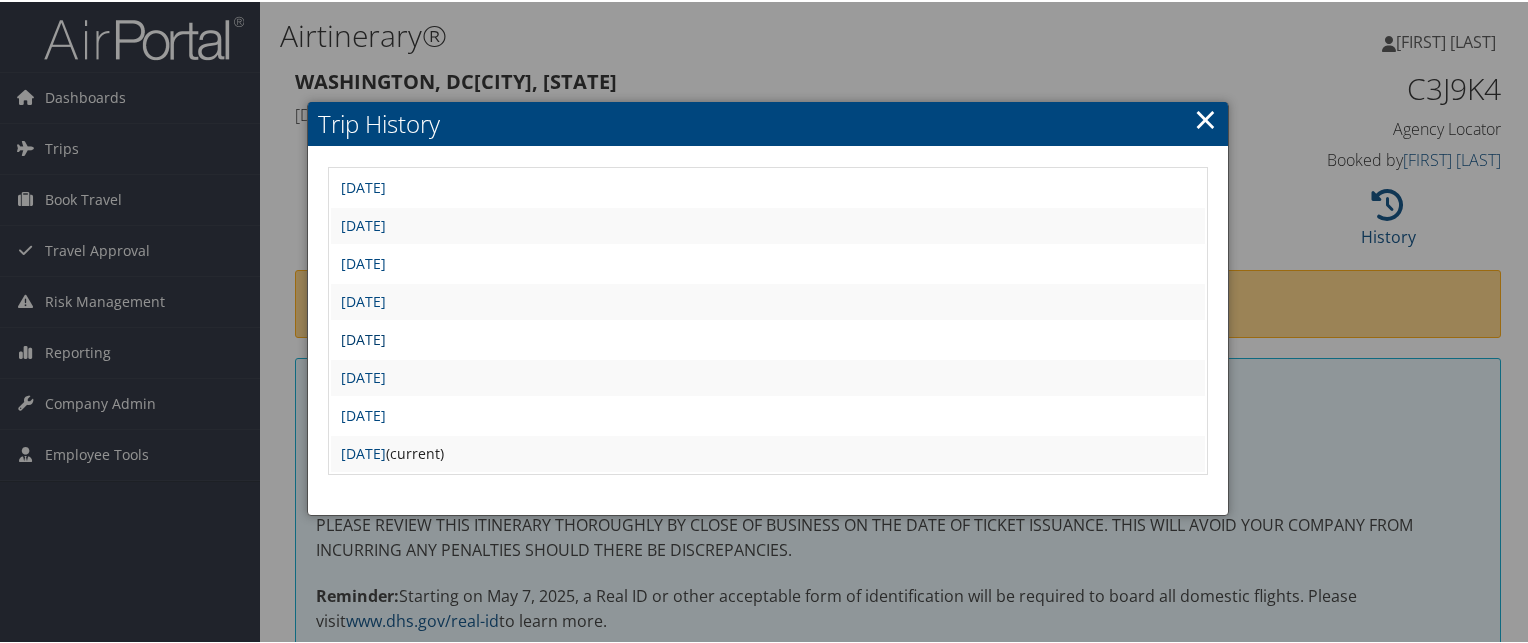 click on "Mon May 12 10:22:27 MDT 2025" at bounding box center (363, 337) 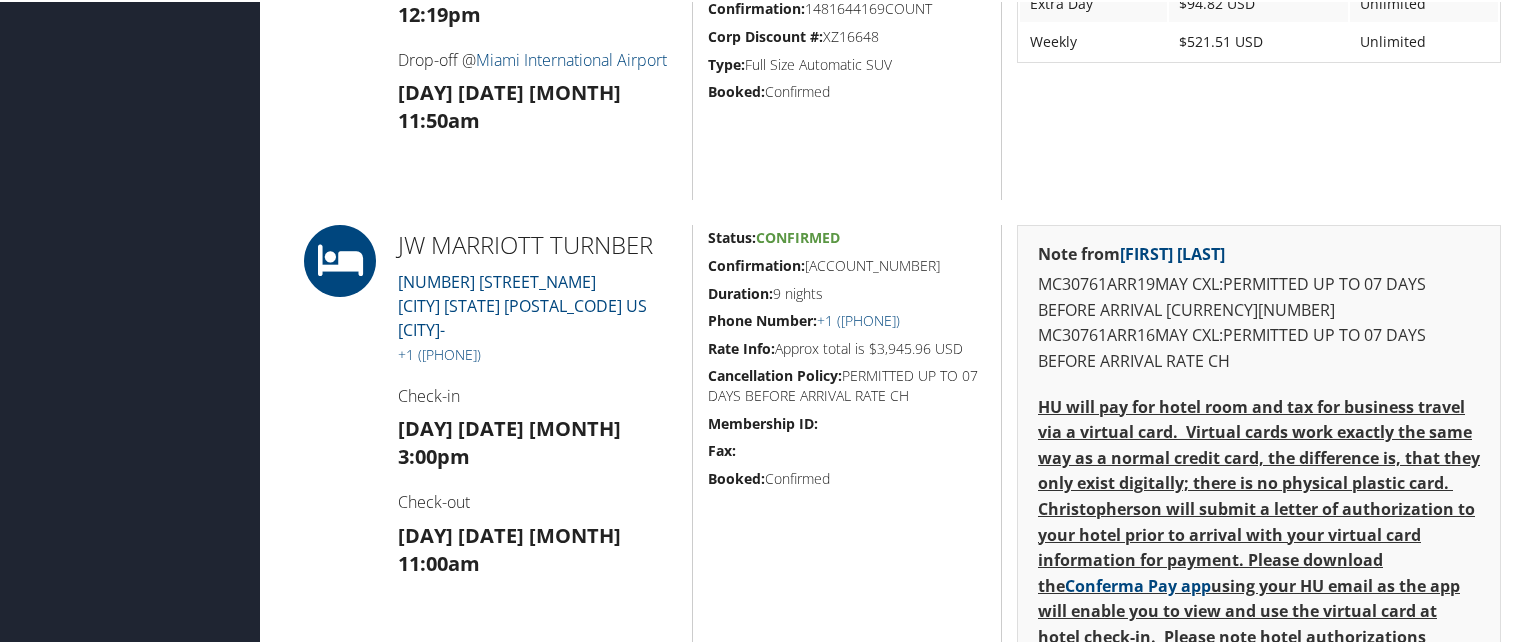scroll, scrollTop: 1332, scrollLeft: 0, axis: vertical 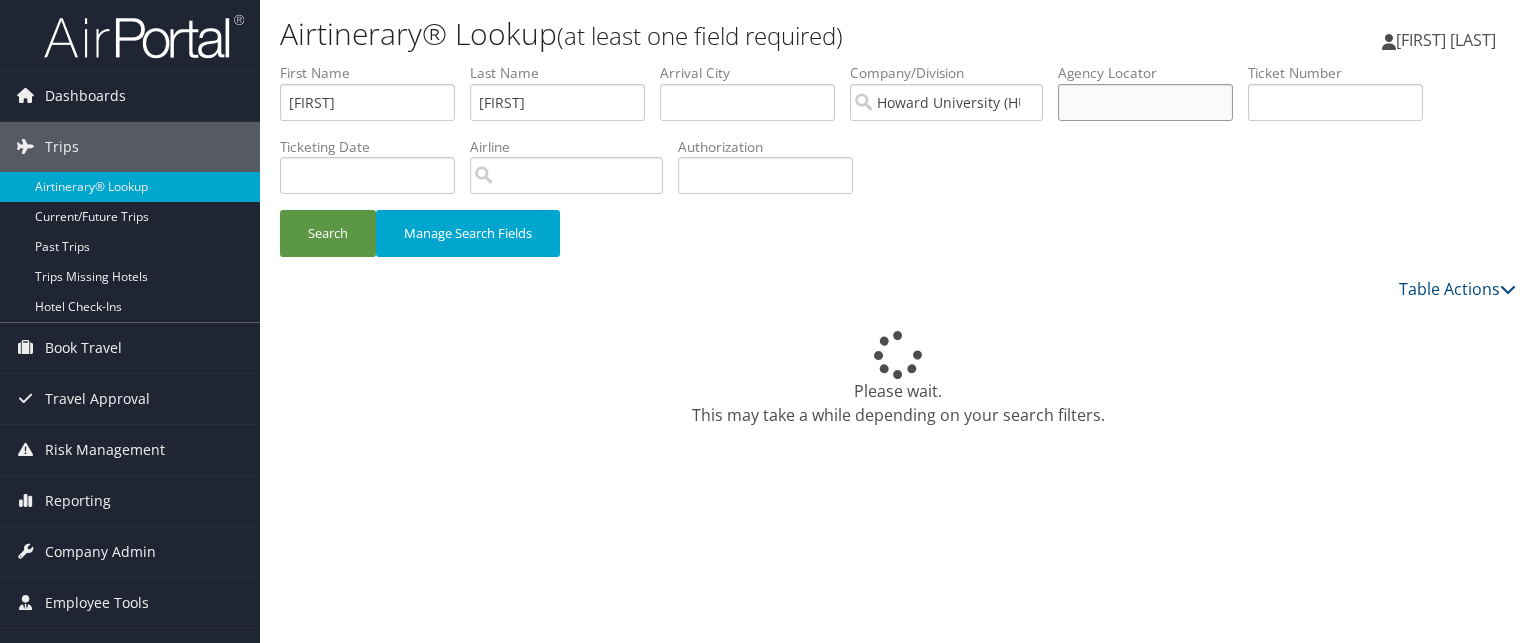 click at bounding box center (1145, 102) 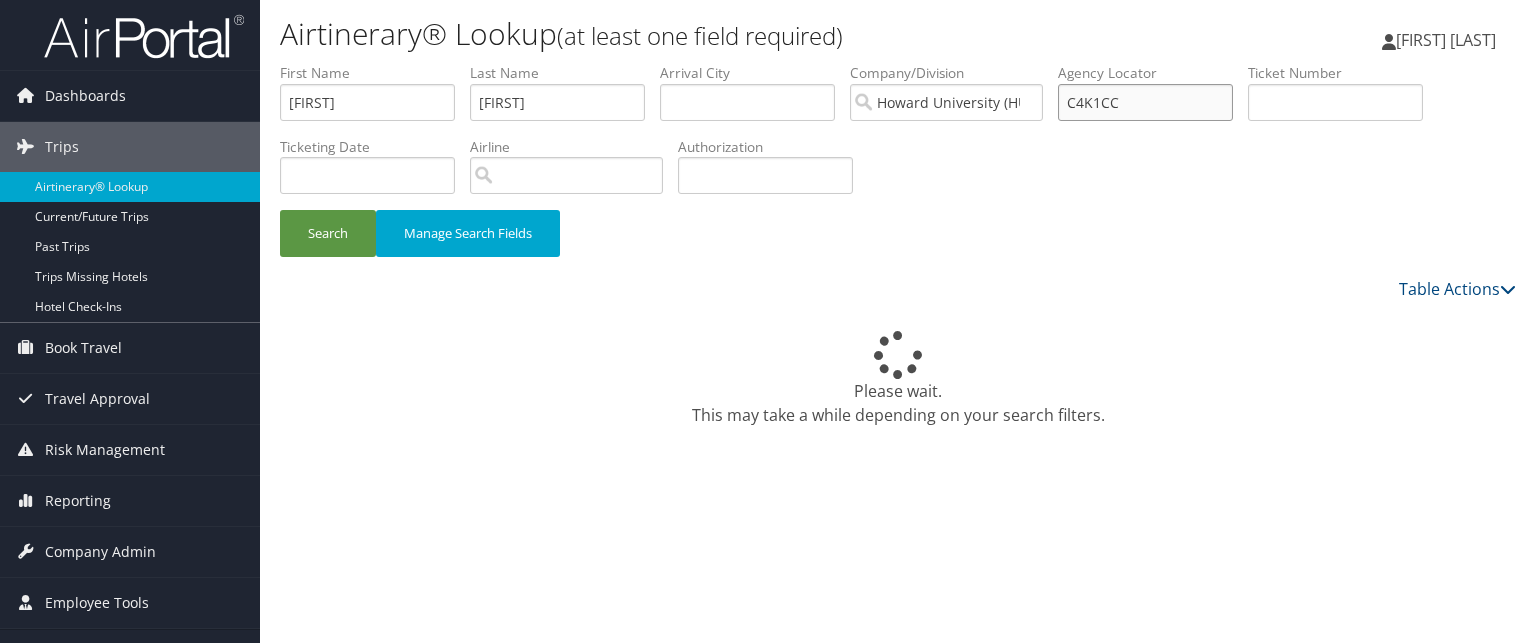 type on "C4K1CC" 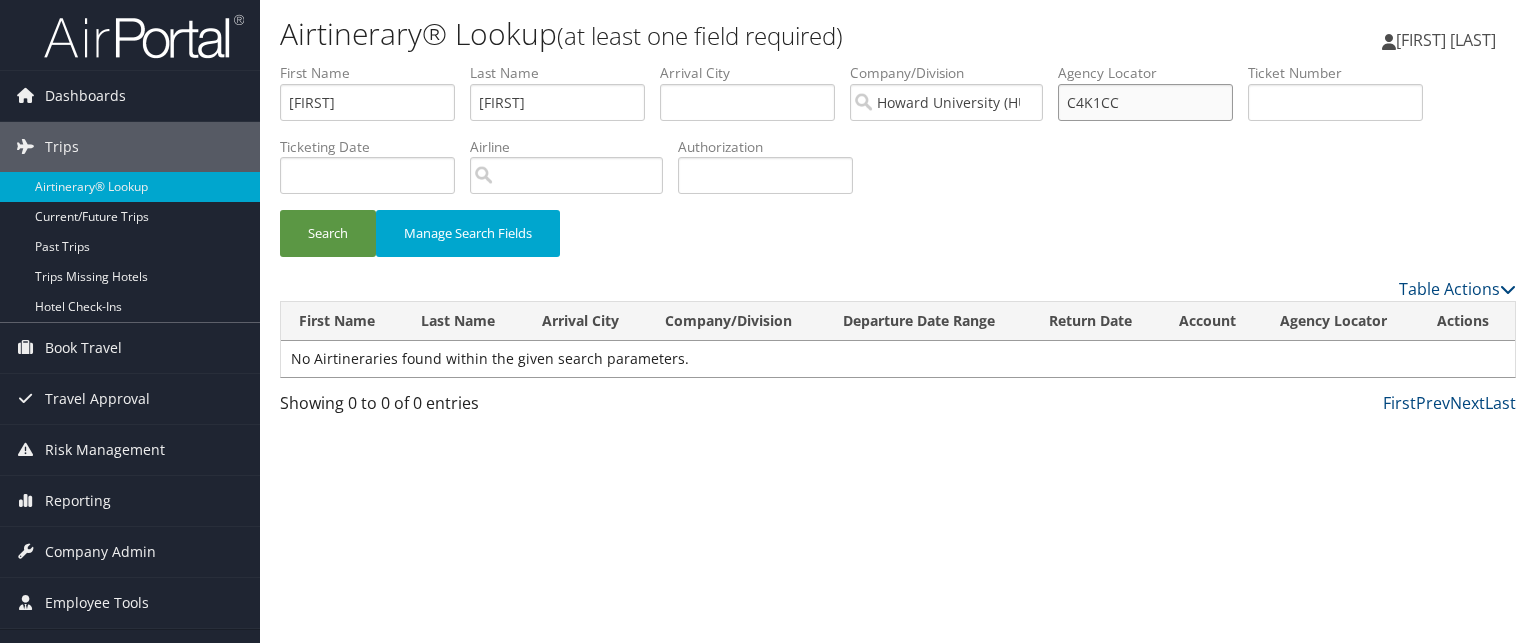 click on "C4K1CC" at bounding box center [1145, 102] 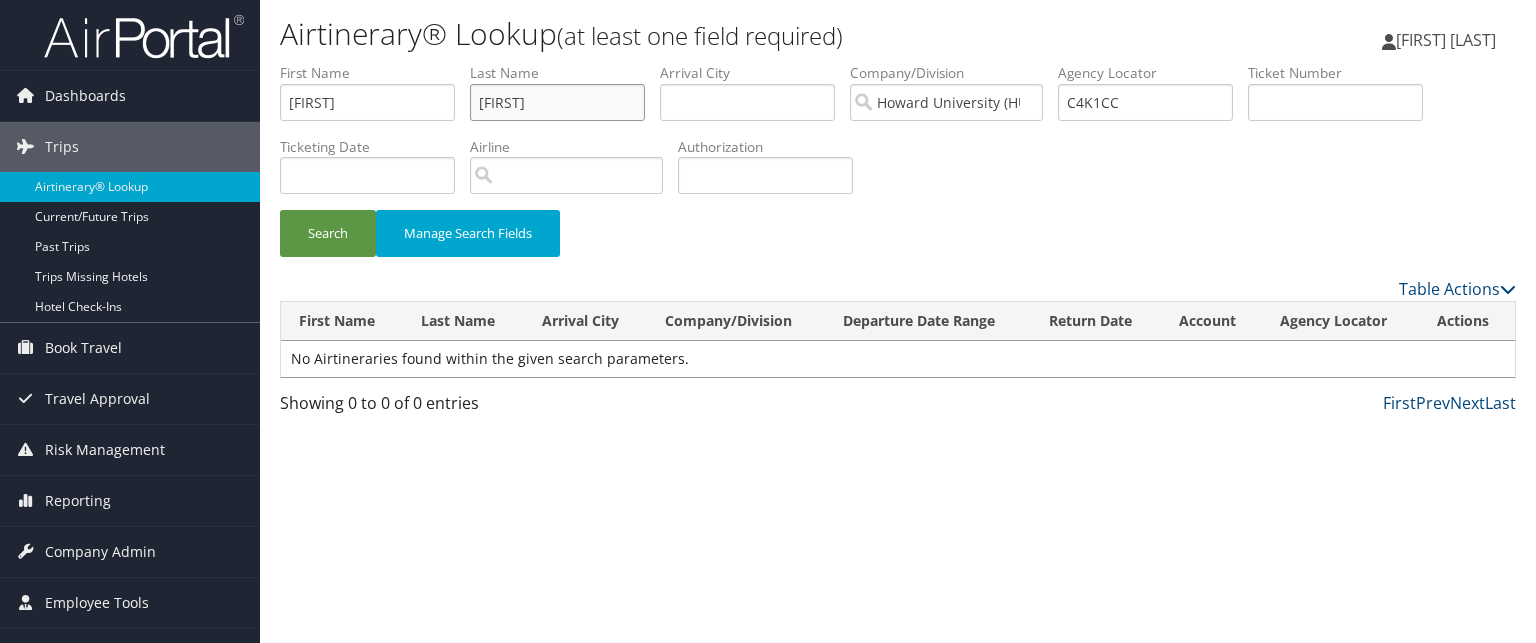 drag, startPoint x: 605, startPoint y: 111, endPoint x: 331, endPoint y: 51, distance: 280.49243 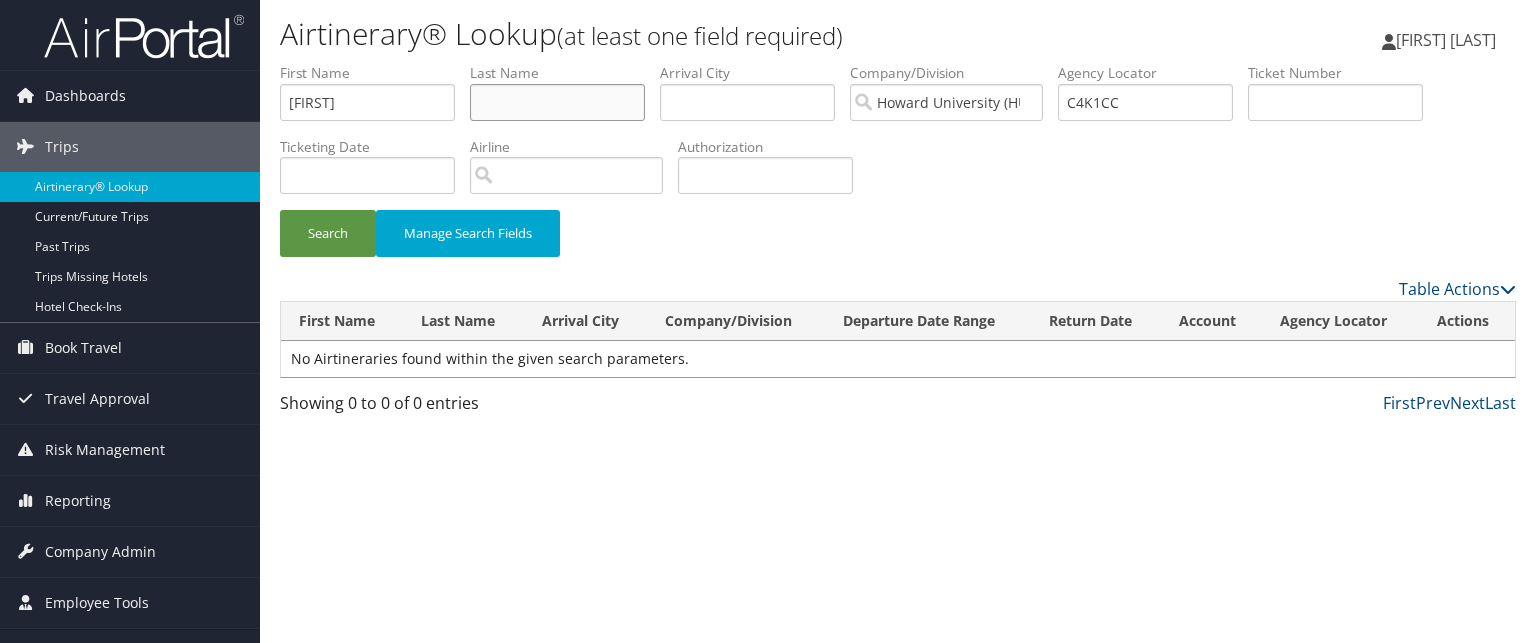 type 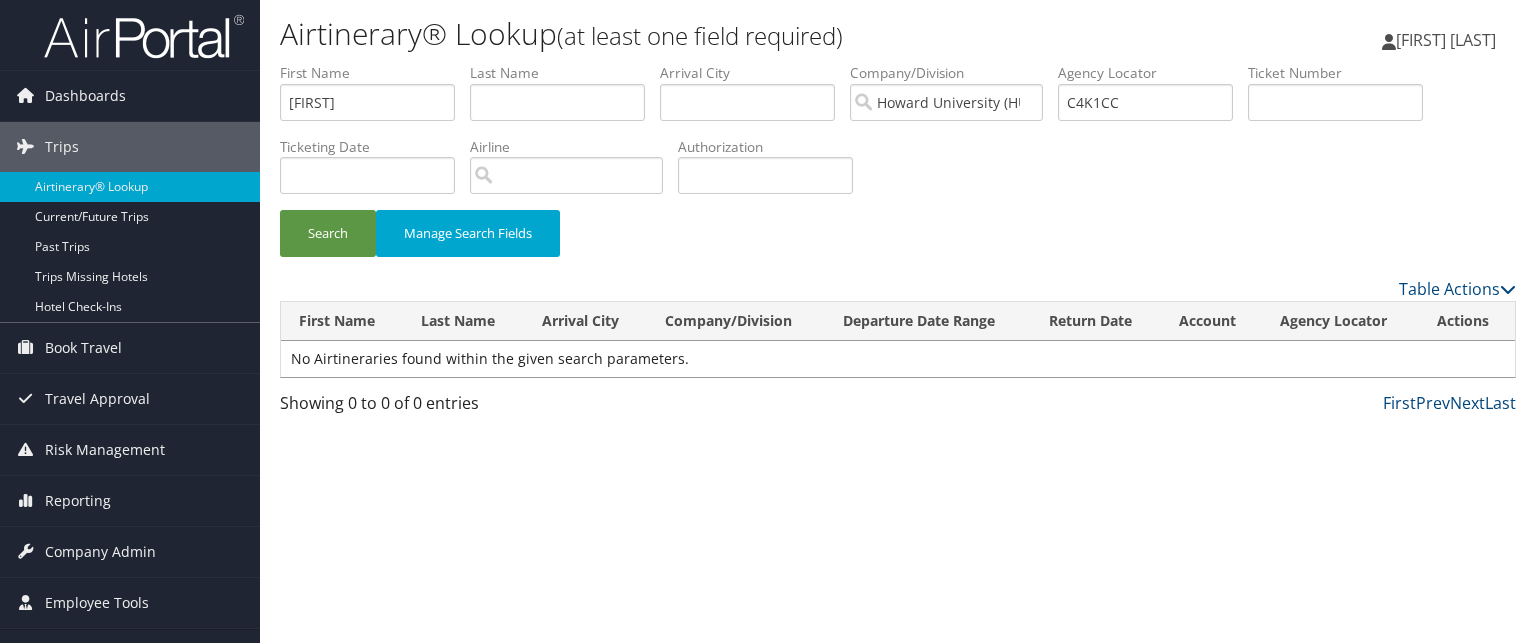 click on "First Name larry" at bounding box center (375, 99) 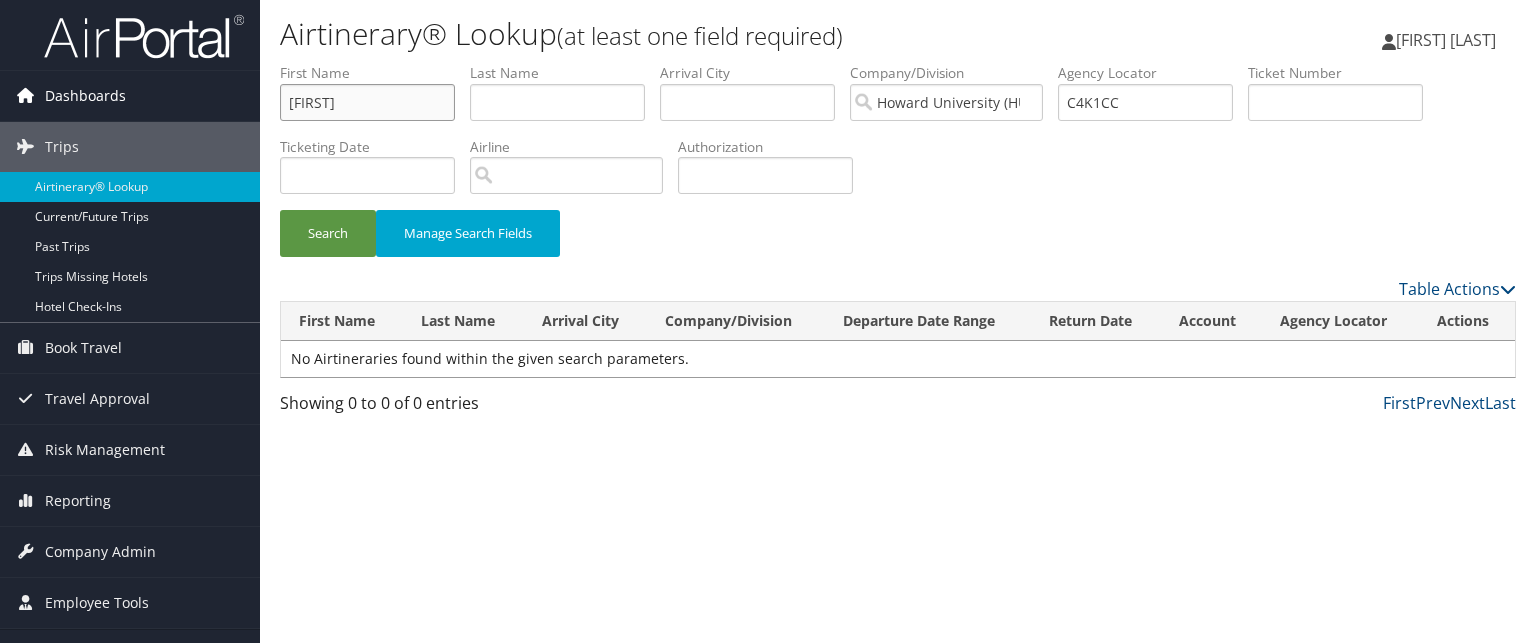 drag, startPoint x: 352, startPoint y: 112, endPoint x: 74, endPoint y: 74, distance: 280.5851 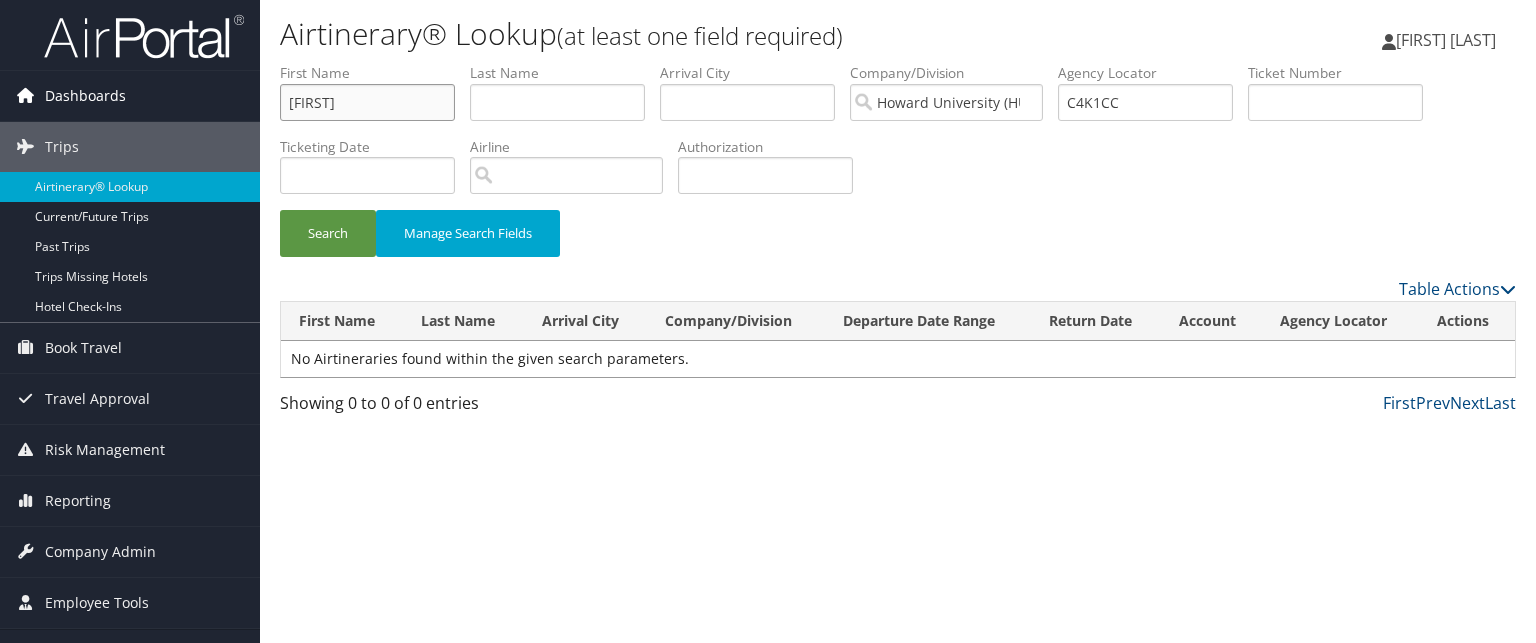 click on "Dashboards AirPortal 360™ (Manager) My Travel Dashboard   Trips Airtinerary® Lookup Current/Future Trips Past Trips Trips Missing Hotels Hotel Check-ins   Book Travel Approval Request (Beta) Book/Manage Online Trips   Travel Approval Pending Trip Approvals Approved Trips Canceled Trips Approvals (Beta)   Risk Management SecurityLogic® Map Assistance Requests Travel Alerts Notifications   Reporting Unused Tickets Savings Tracker Virtual Pay Lookup   Company Admin Company Information Configure Approval Types (Beta) People Users (Beta) Vendor Contracts Travel Policy Service Fees  Reporting Fields (Beta) Report Settings Virtual Pay Settings   Employee Tools Help Desk
Airtinerary® Lookup
Sign Out" at bounding box center (768, 321) 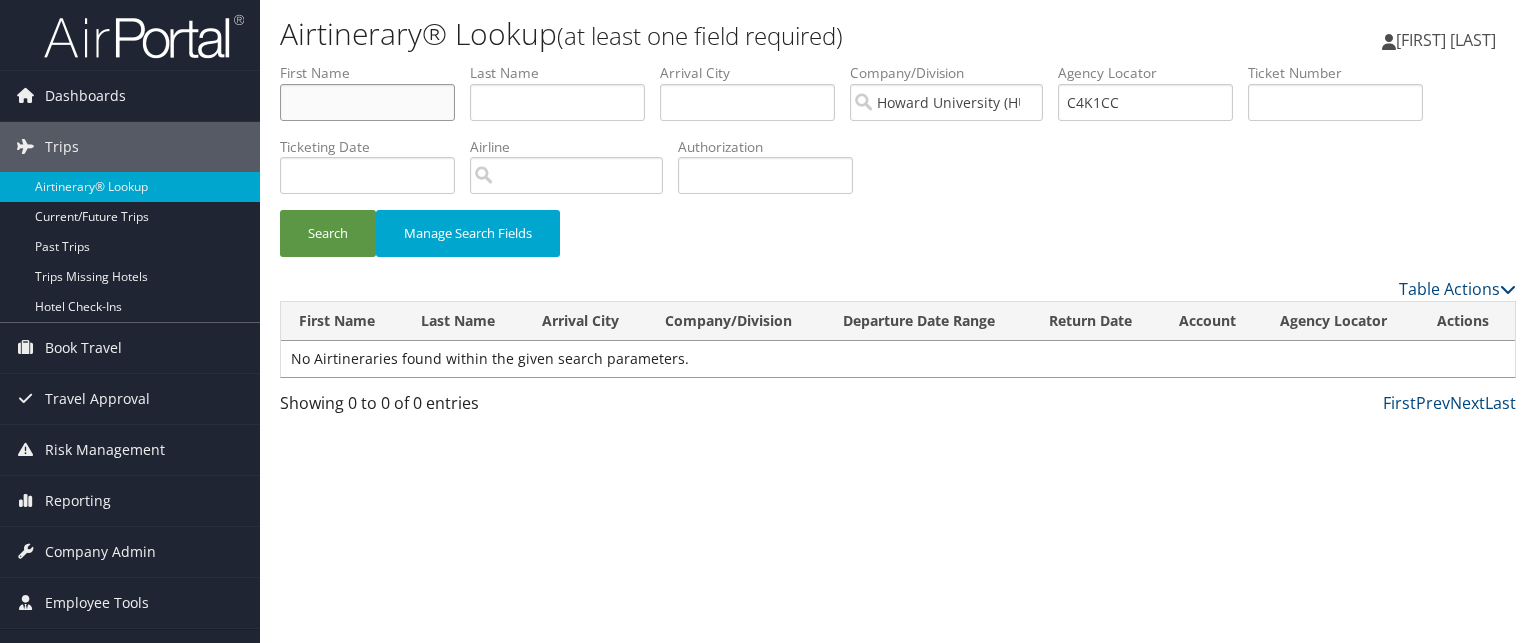 type 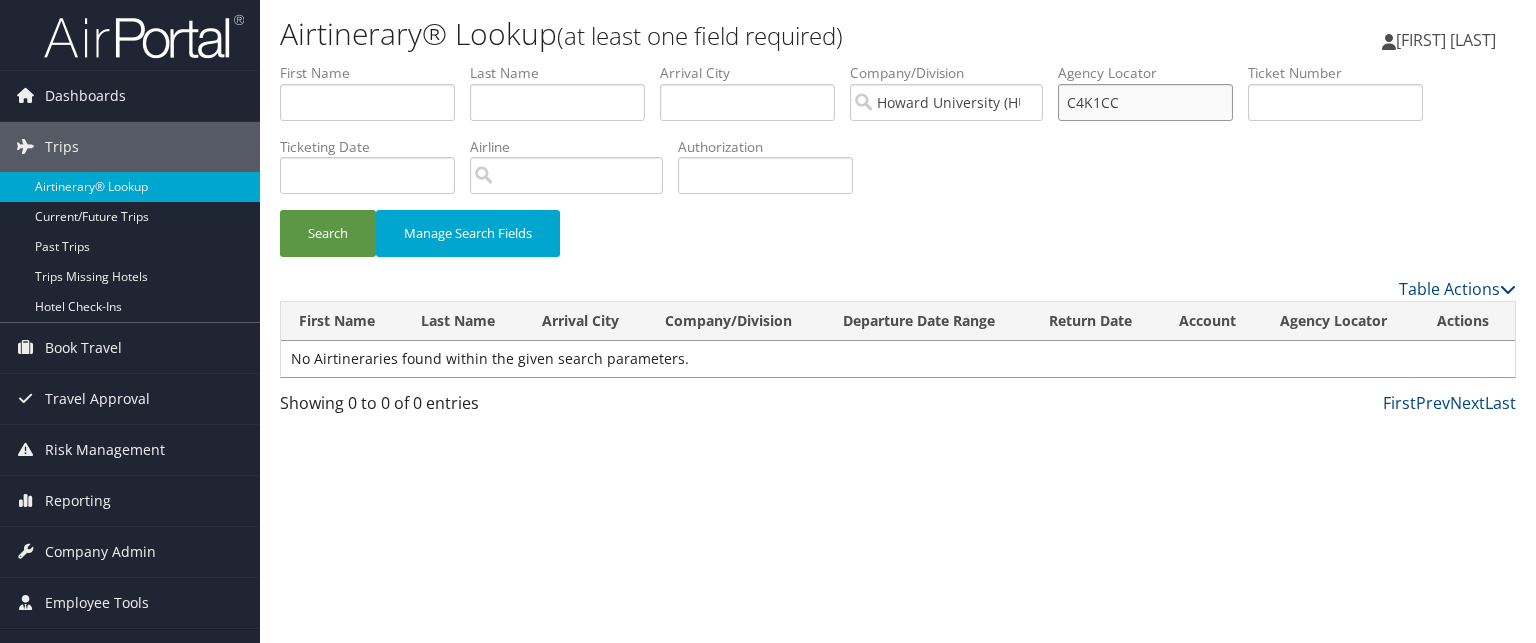 click on "C4K1CC" at bounding box center (1145, 102) 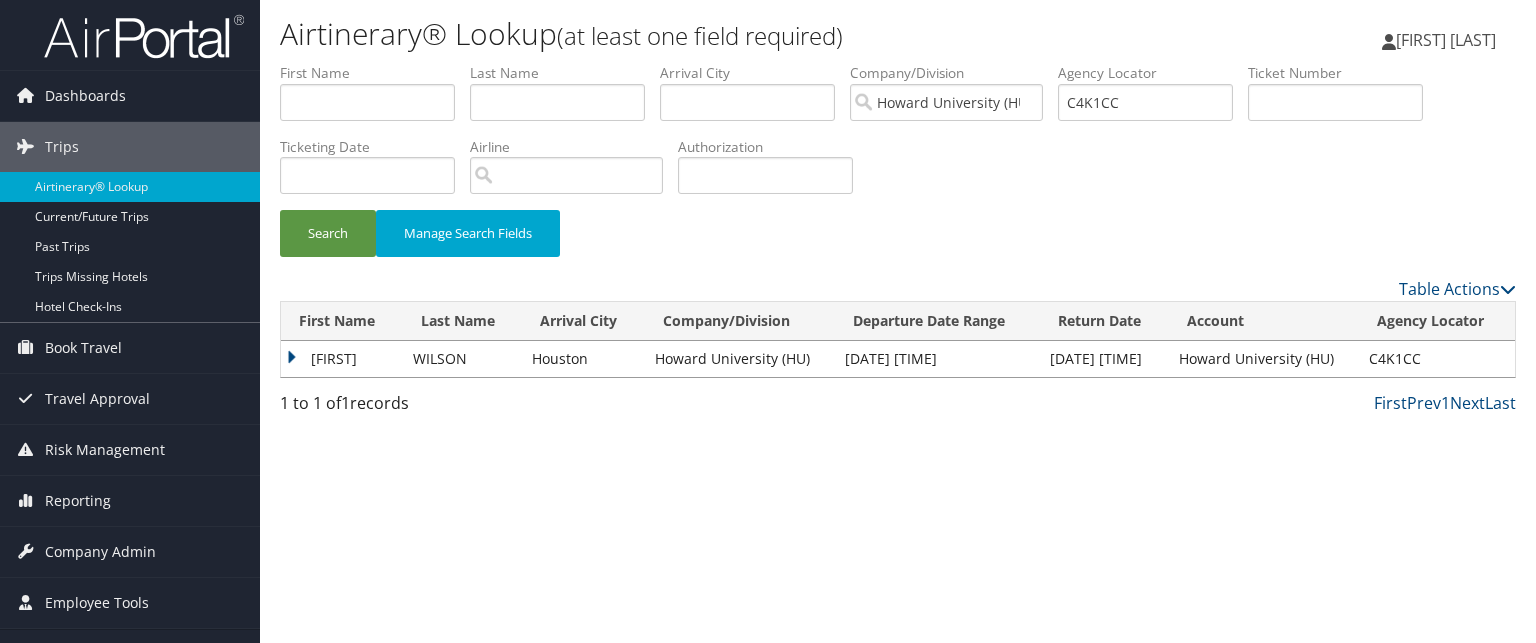 click on "JEANNEMARIE" at bounding box center (342, 359) 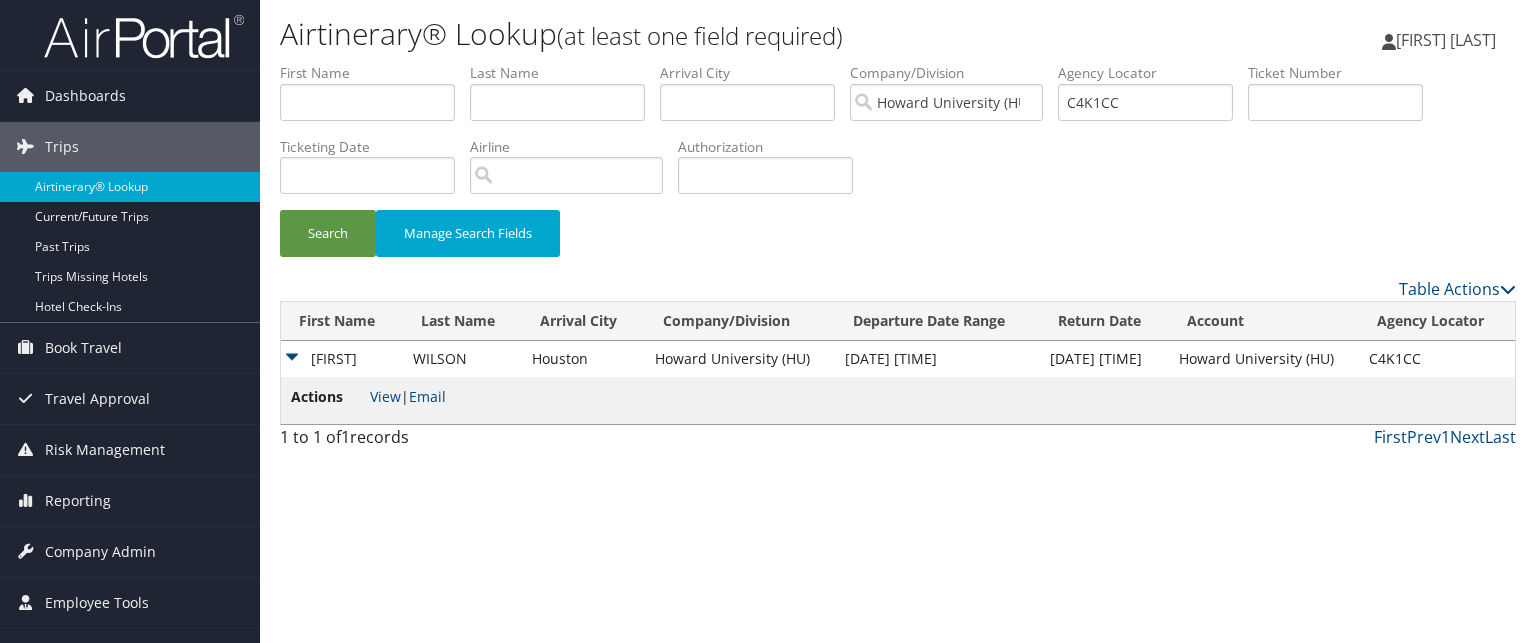 click on "JEANNEMARIE" at bounding box center (342, 359) 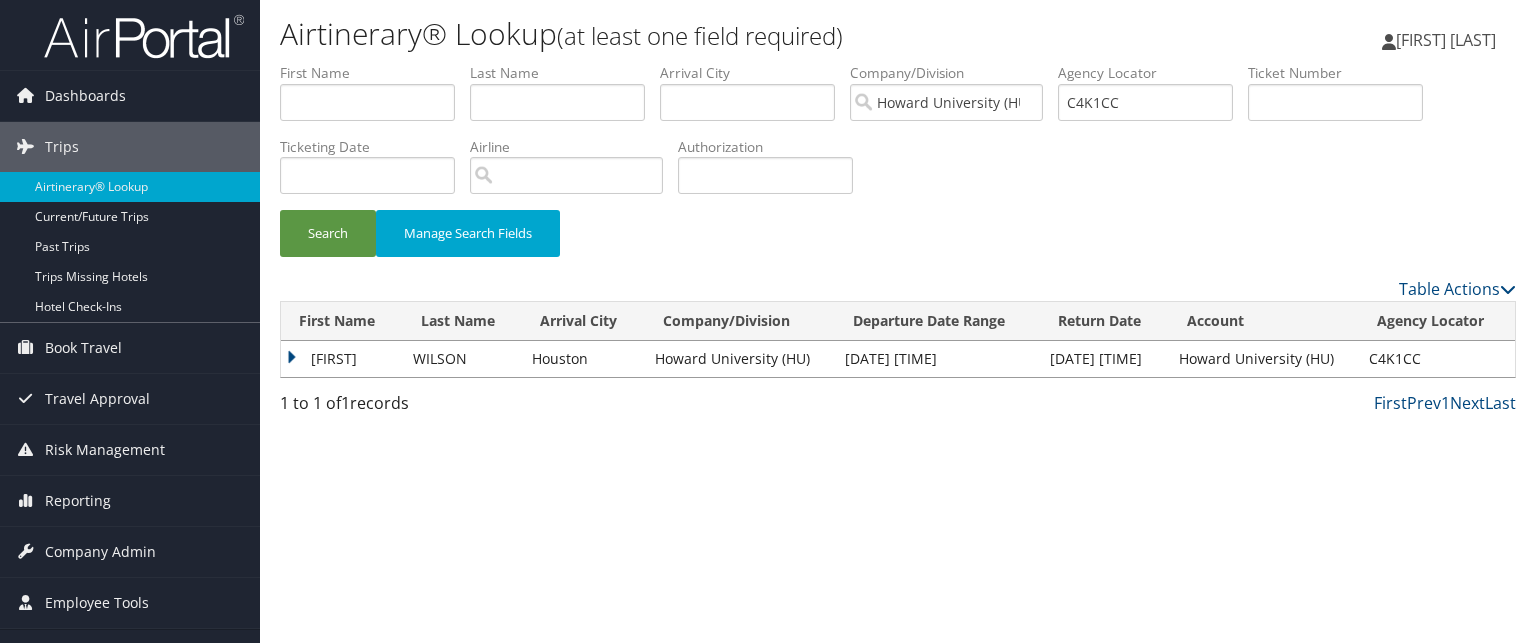 click on "JEANNEMARIE" at bounding box center [342, 359] 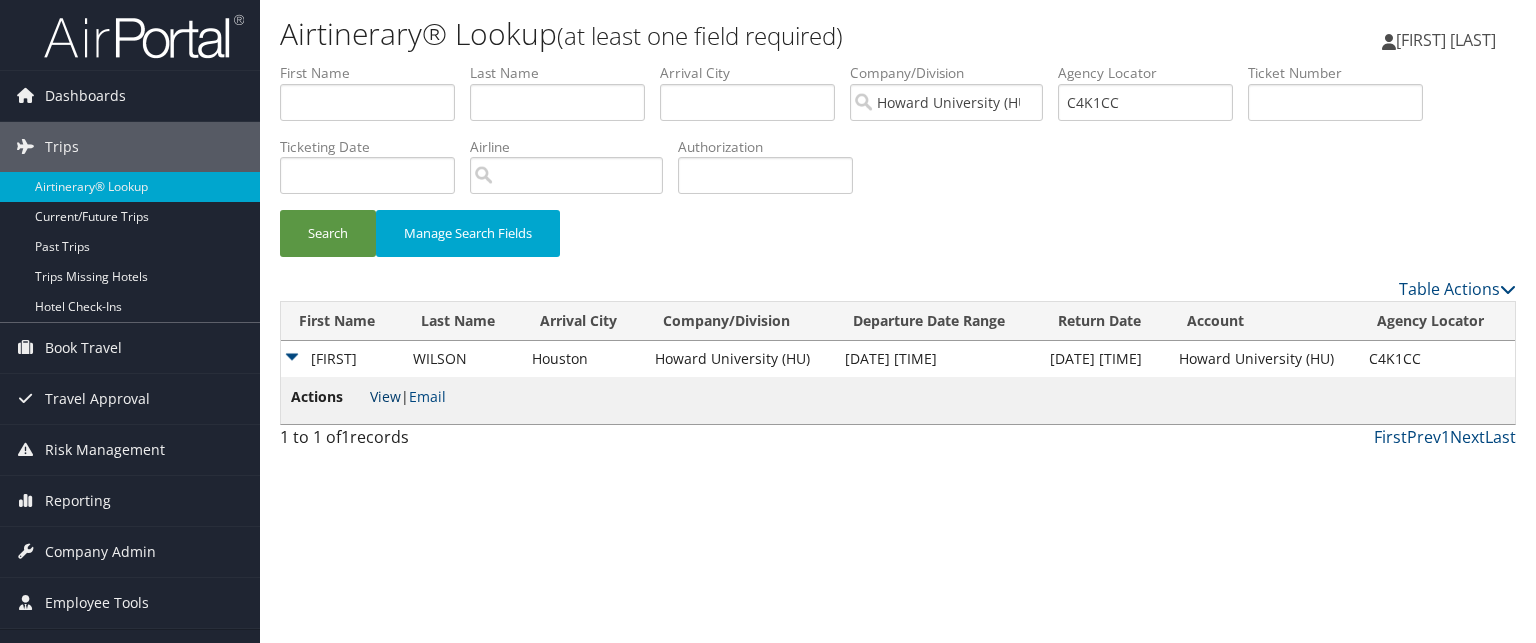 click on "View" at bounding box center (385, 396) 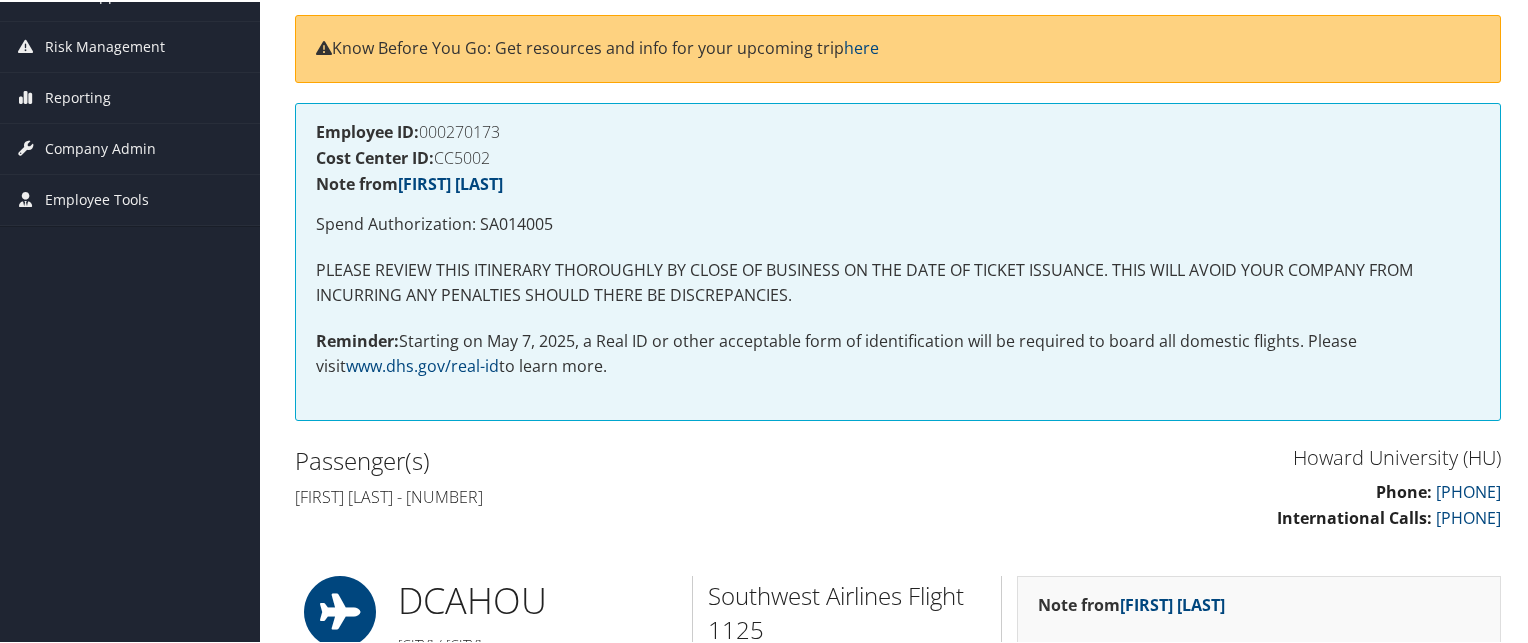 scroll, scrollTop: 0, scrollLeft: 0, axis: both 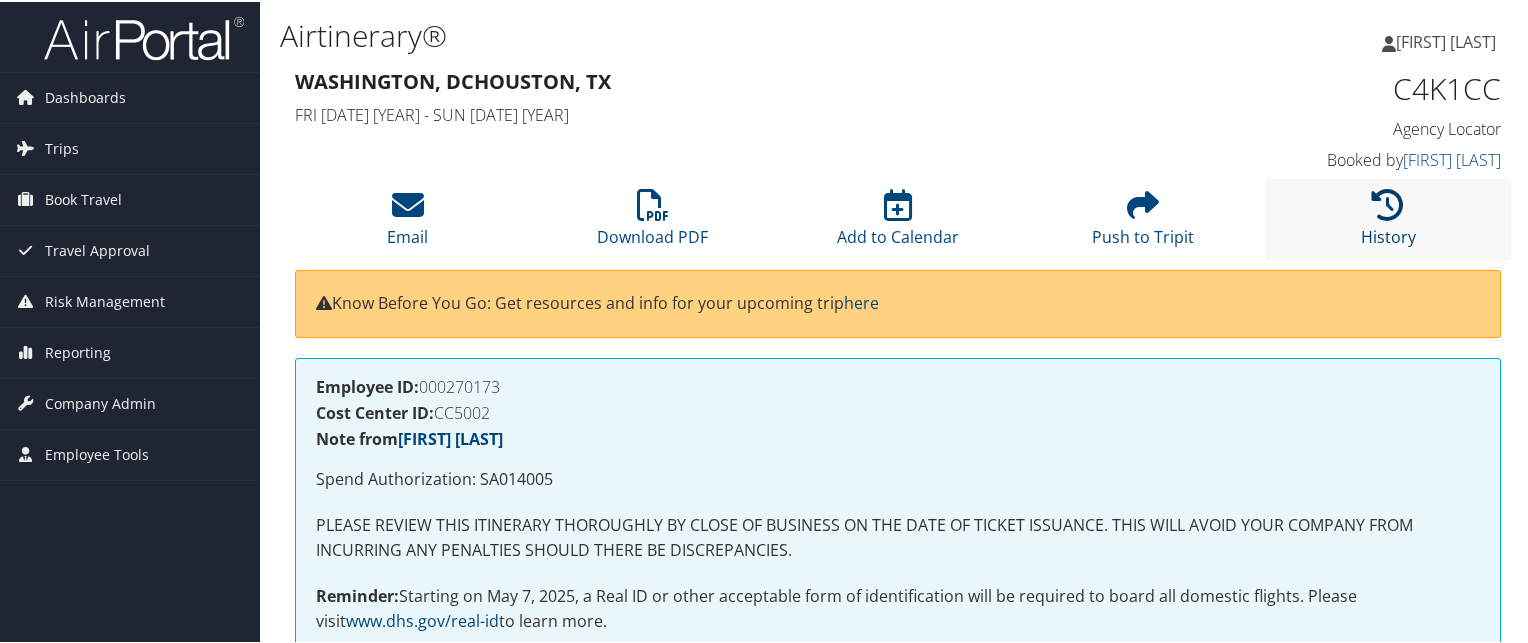 click at bounding box center [1388, 203] 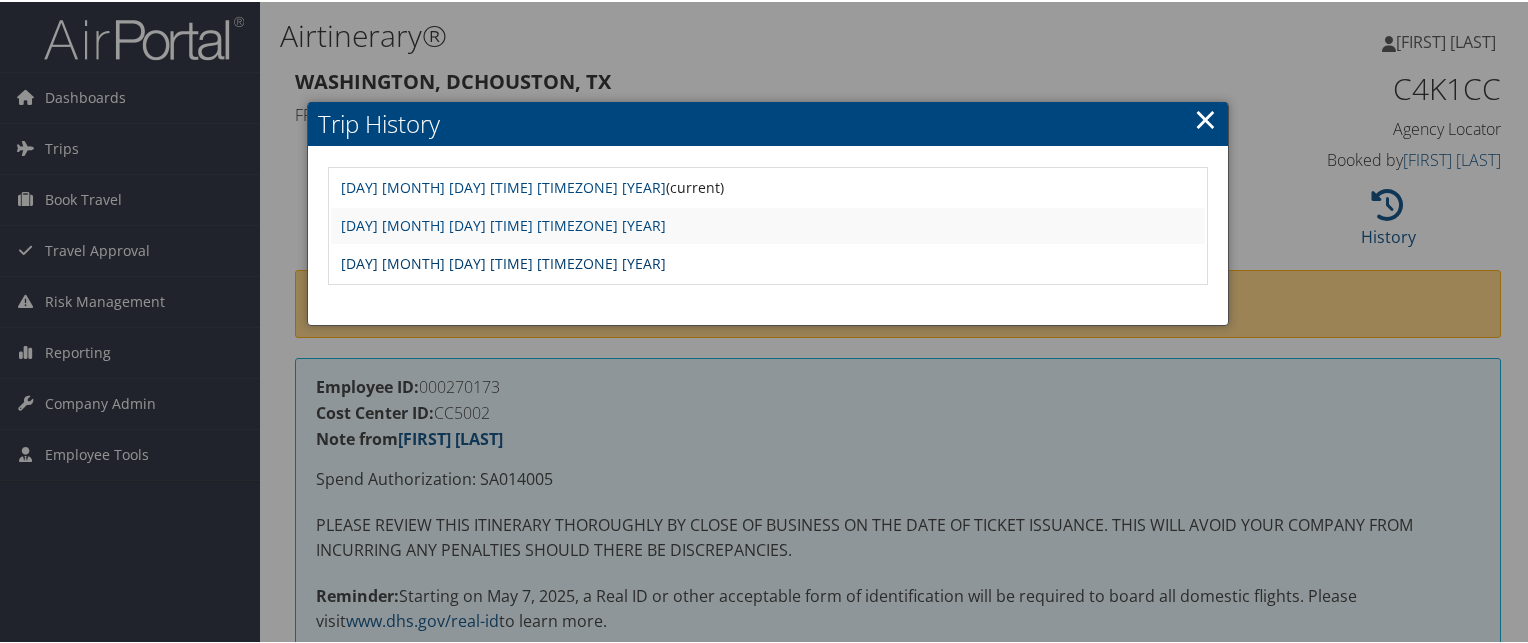 click on "[DAY] [MONTH] [DAY] [TIME] [TIMEZONE] [YEAR]" at bounding box center (503, 261) 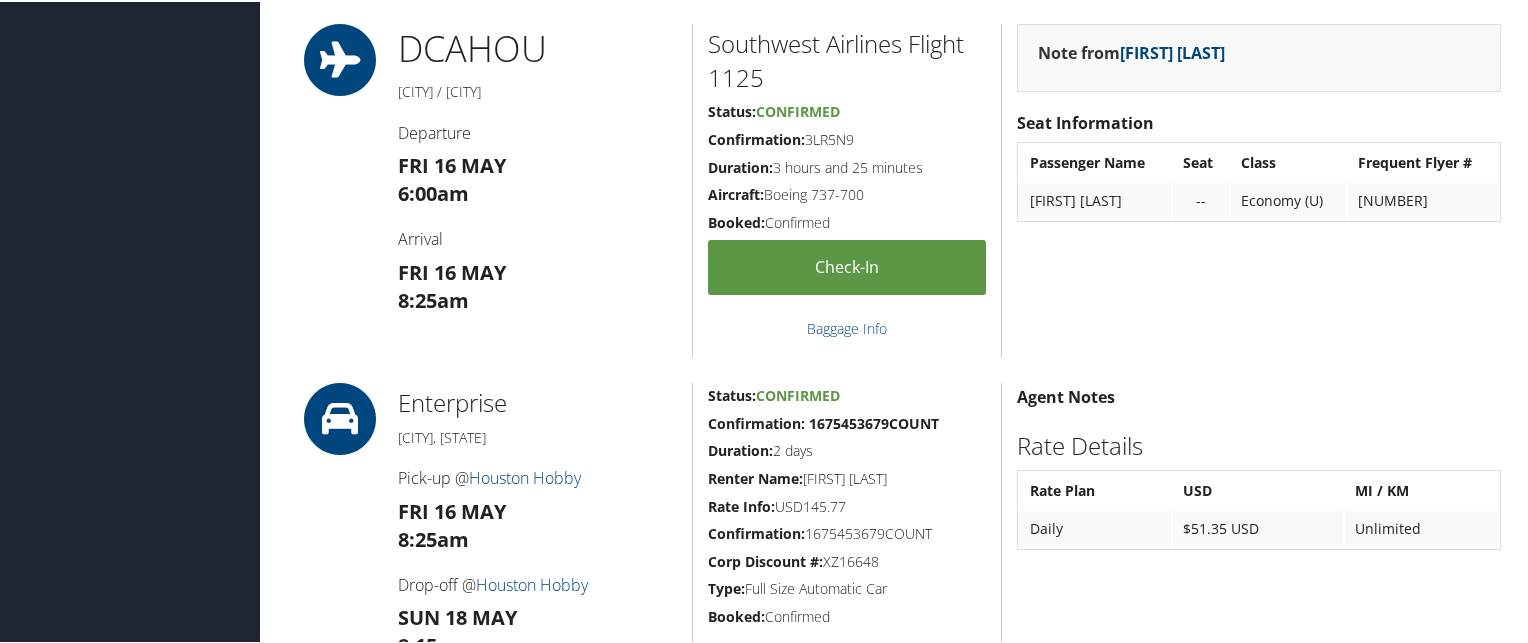 scroll, scrollTop: 536, scrollLeft: 0, axis: vertical 